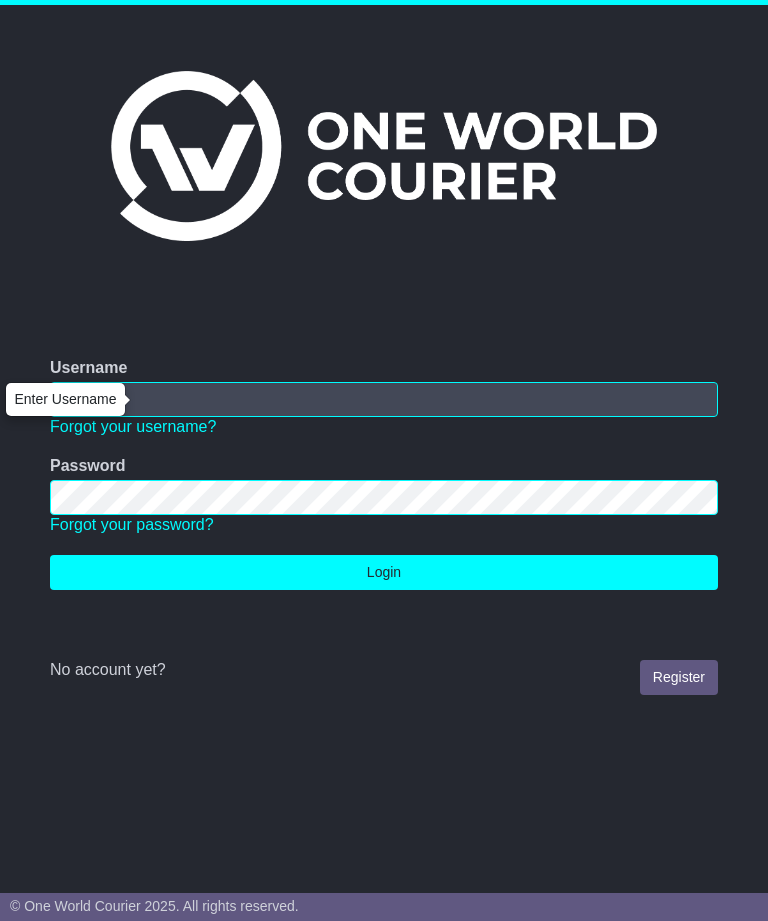 scroll, scrollTop: 0, scrollLeft: 0, axis: both 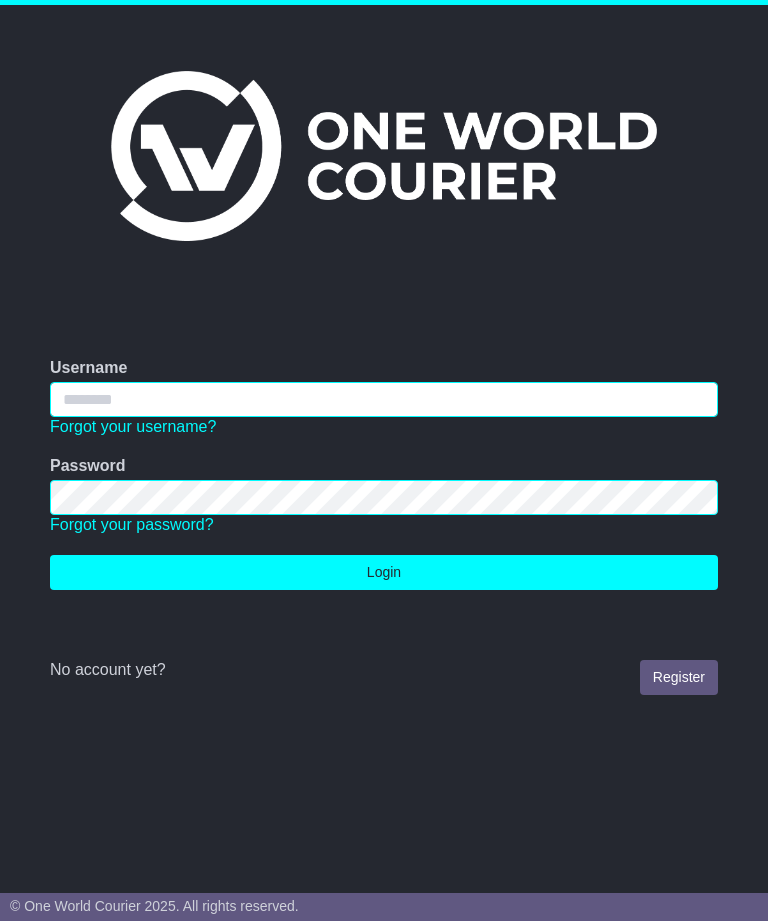 type on "**********" 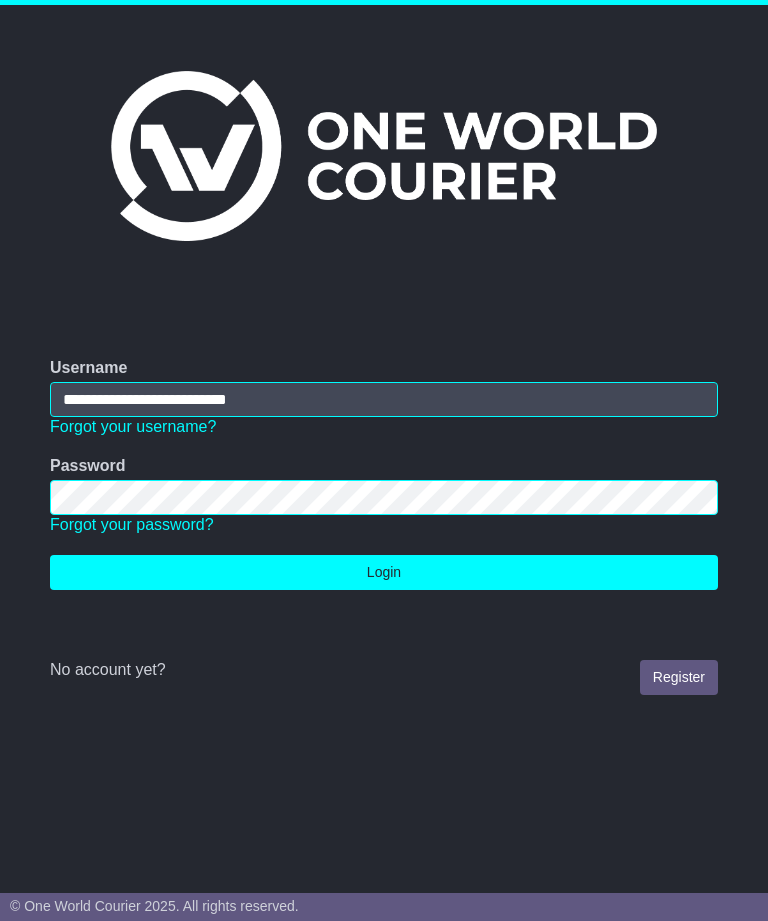 click on "Login" at bounding box center [384, 572] 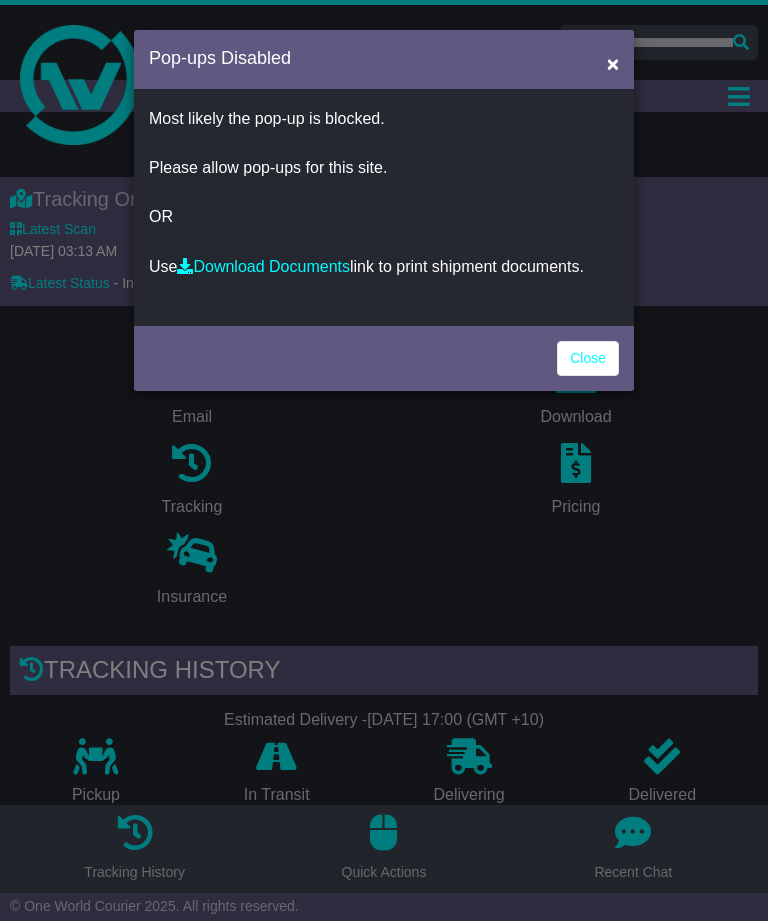 scroll, scrollTop: 0, scrollLeft: 0, axis: both 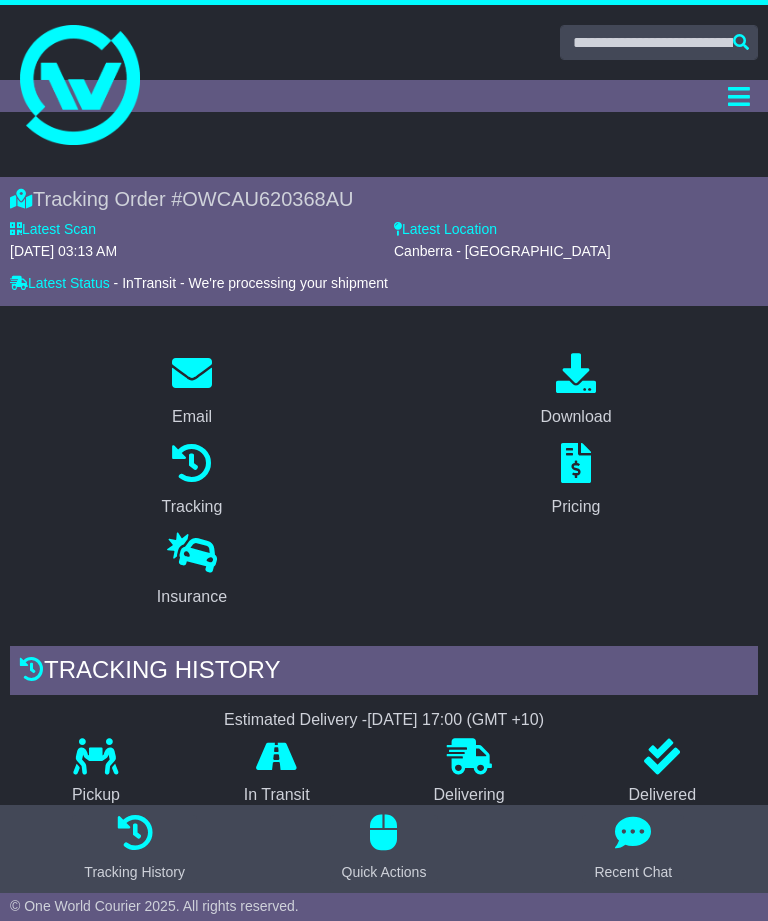click on "Dashboard
Quote/Book
Domestic
International
Saved Quotes
Drafts
Domestic Quote / Book
International Quote / Book
Saved Quotes
Drafts
Tracking
Financials
Support
Settings
Settings
Address Book
Settings" at bounding box center [384, 96] 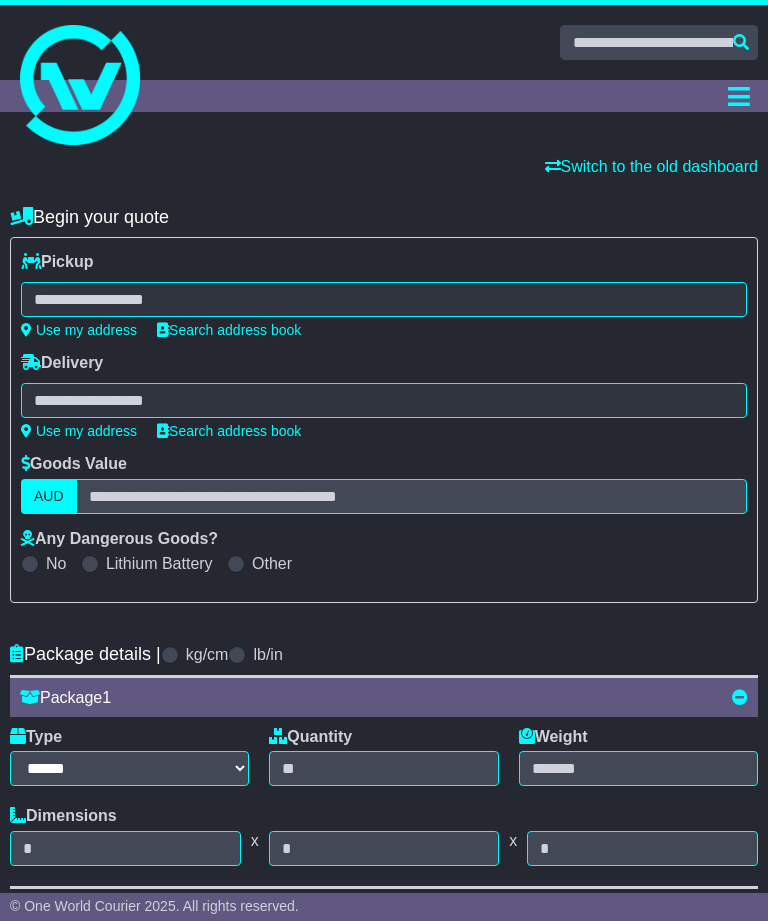 click at bounding box center (384, 299) 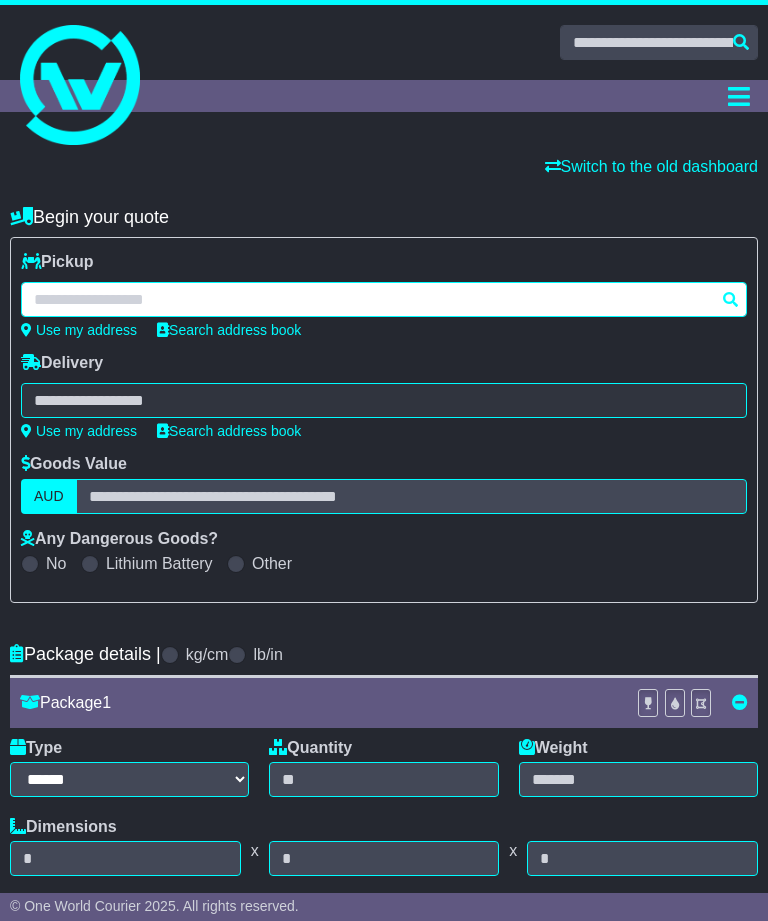 scroll, scrollTop: 0, scrollLeft: 0, axis: both 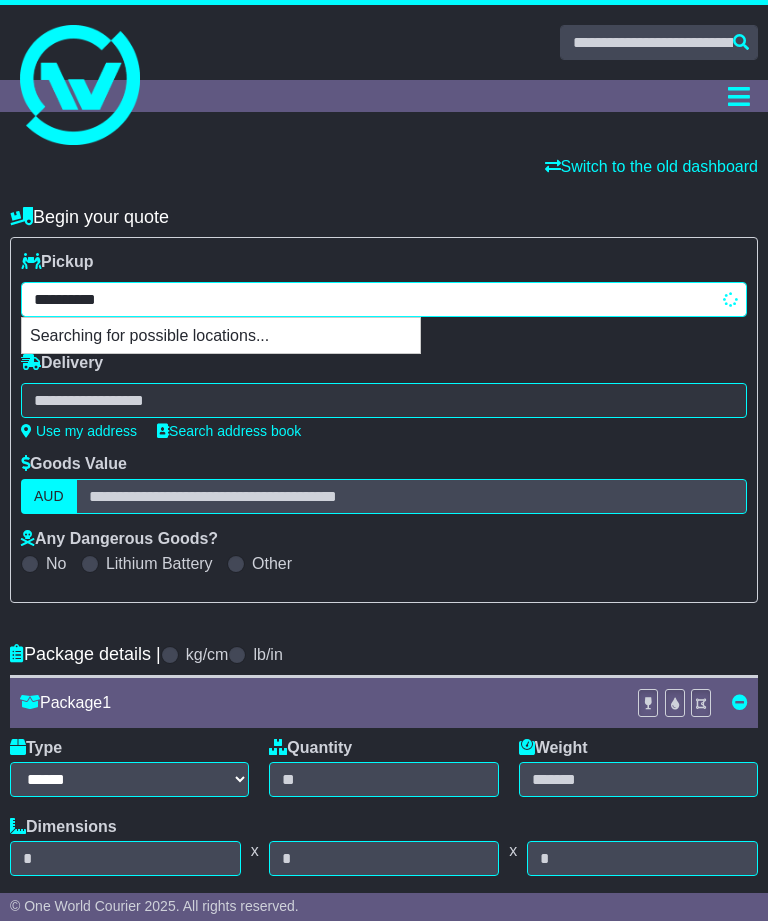 type on "**********" 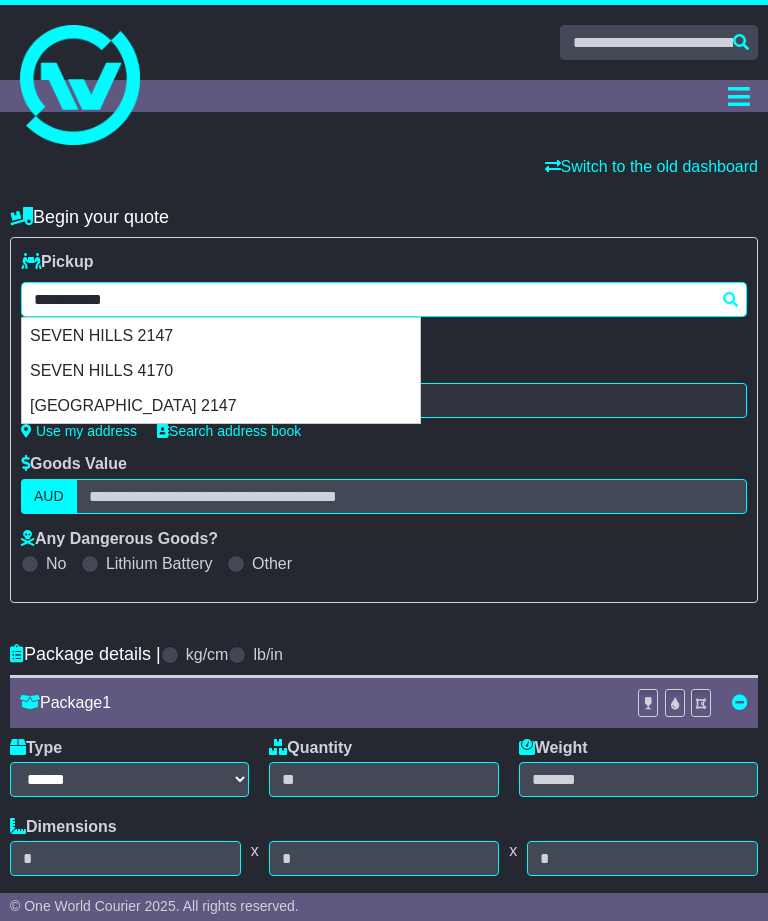 click on "SEVEN HILLS 2147" at bounding box center (221, 335) 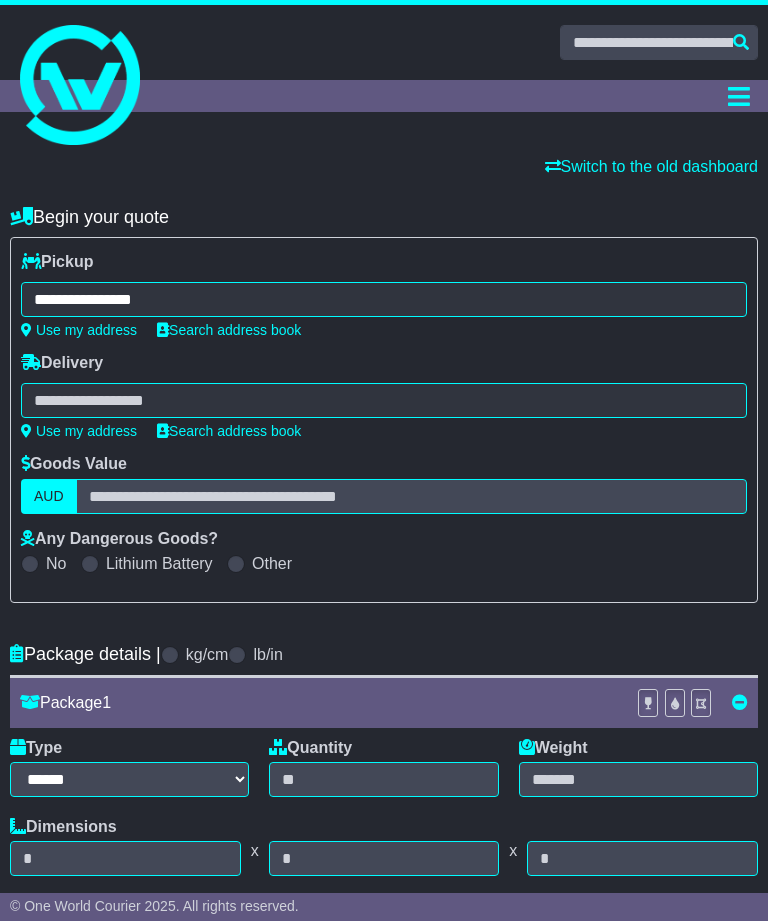 type on "**********" 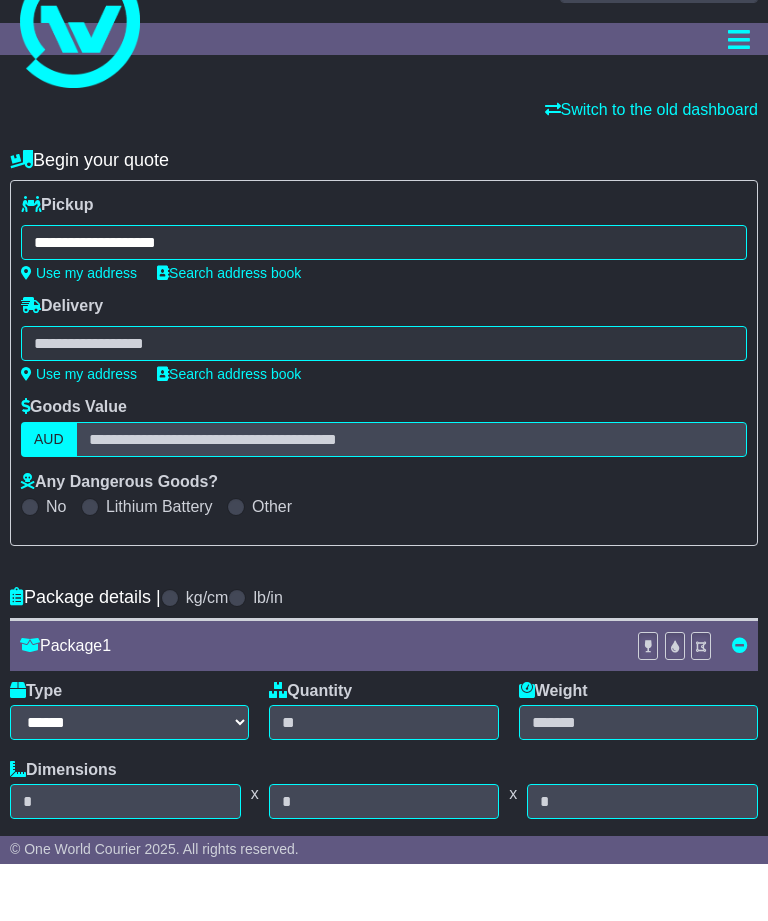 scroll, scrollTop: 57, scrollLeft: 0, axis: vertical 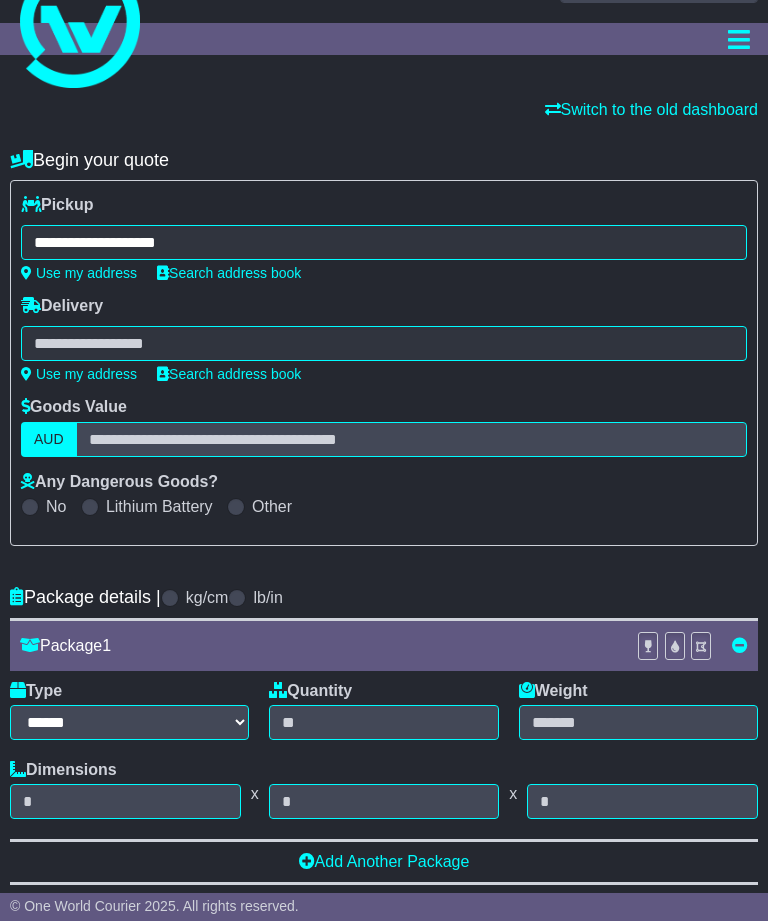 click at bounding box center [384, 343] 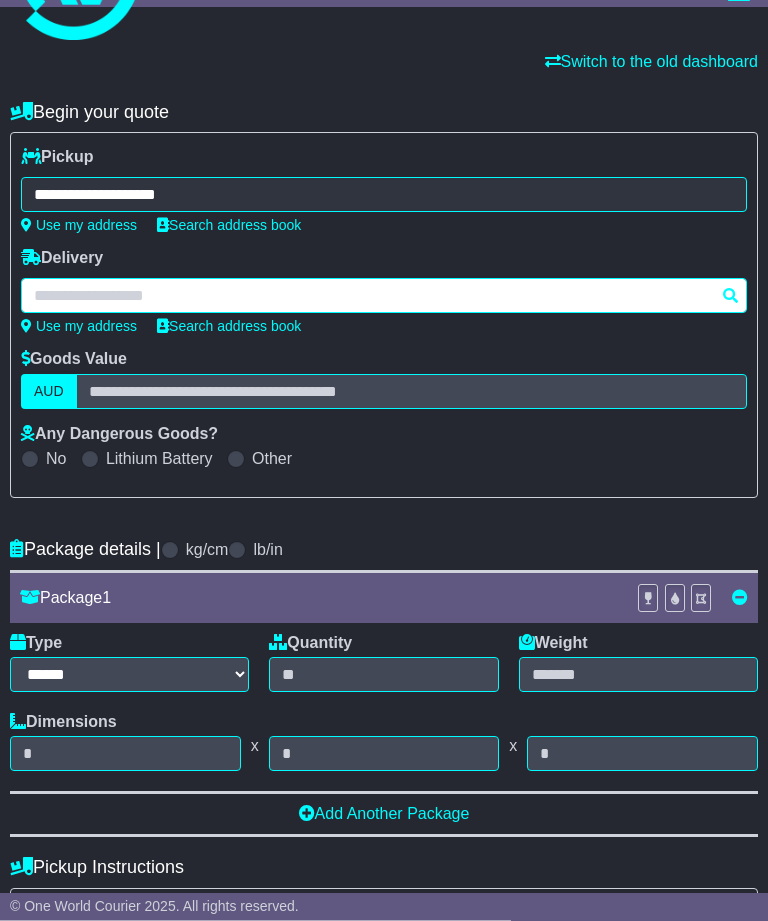 scroll, scrollTop: 105, scrollLeft: 0, axis: vertical 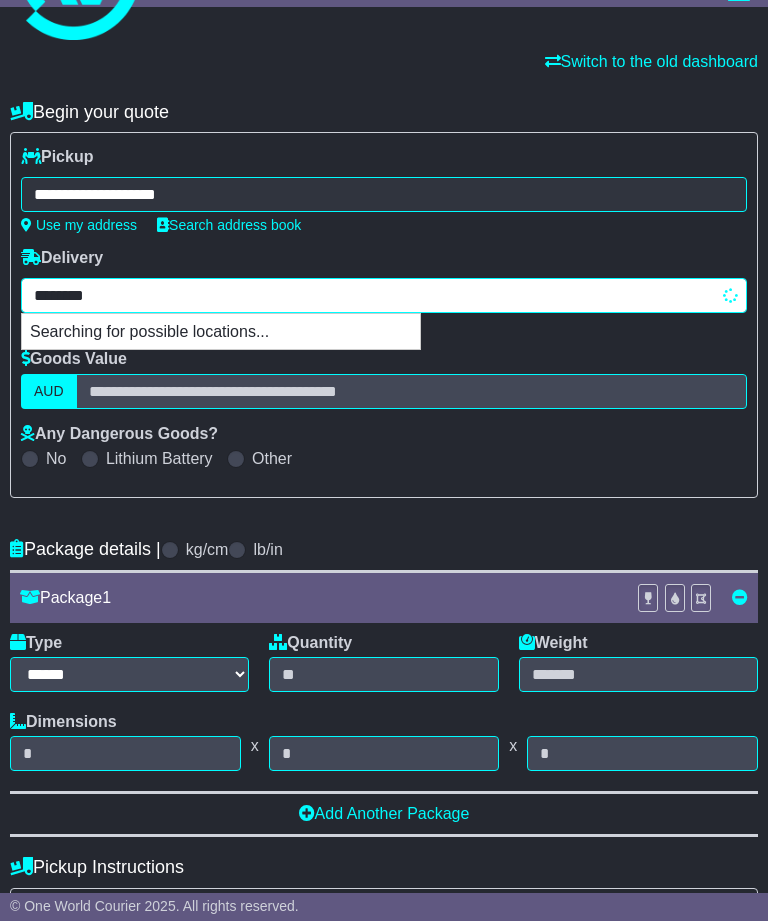 type on "*********" 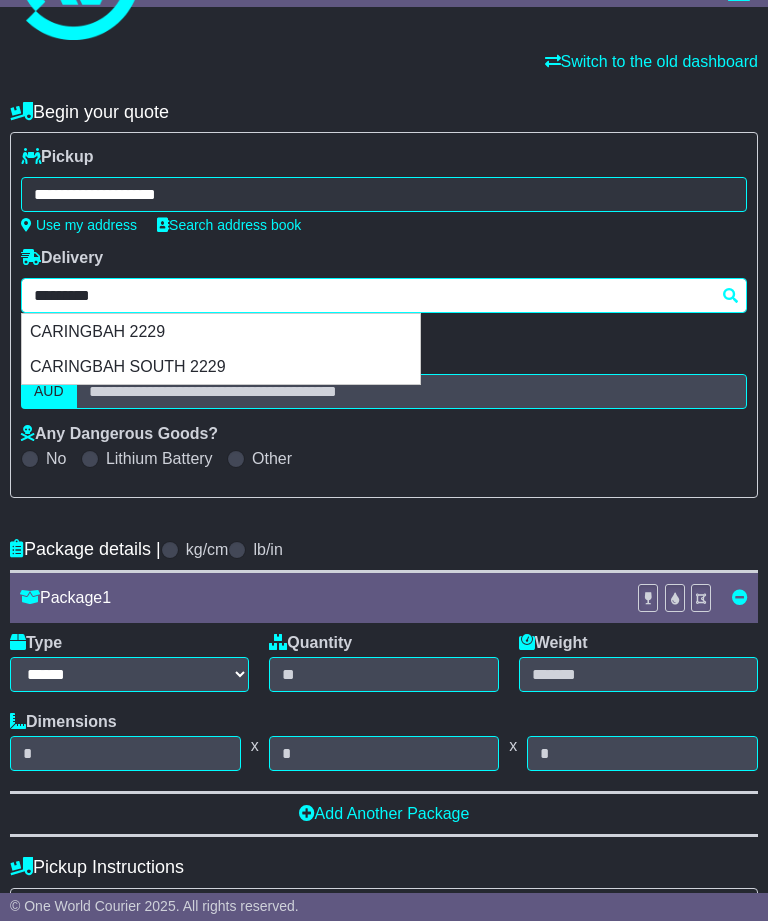 click on "CARINGBAH 2229" at bounding box center [221, 331] 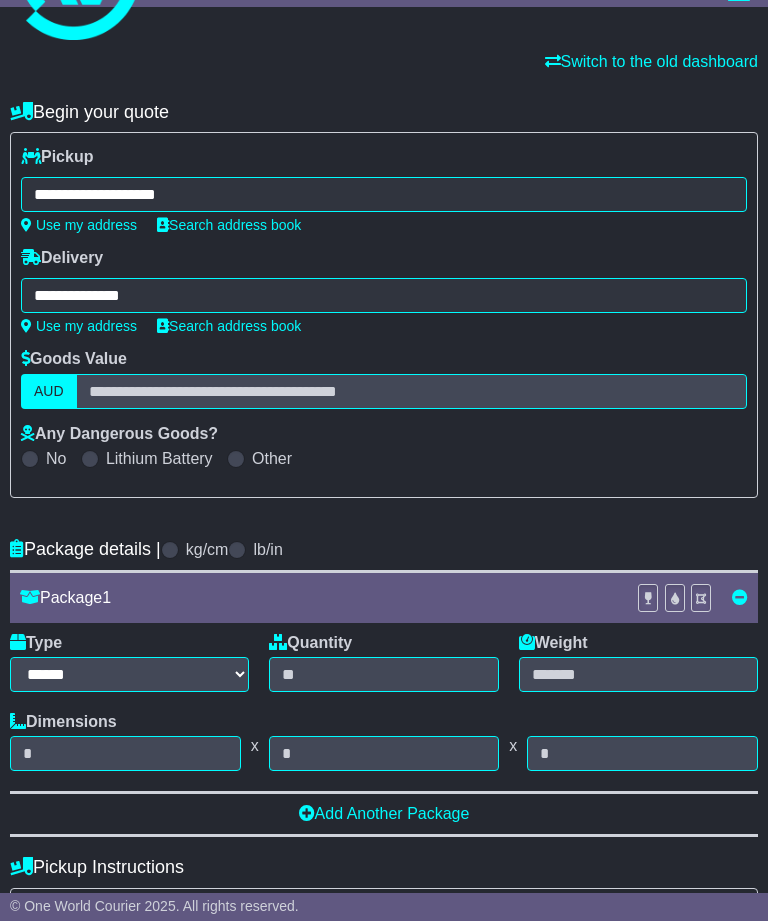 type on "**********" 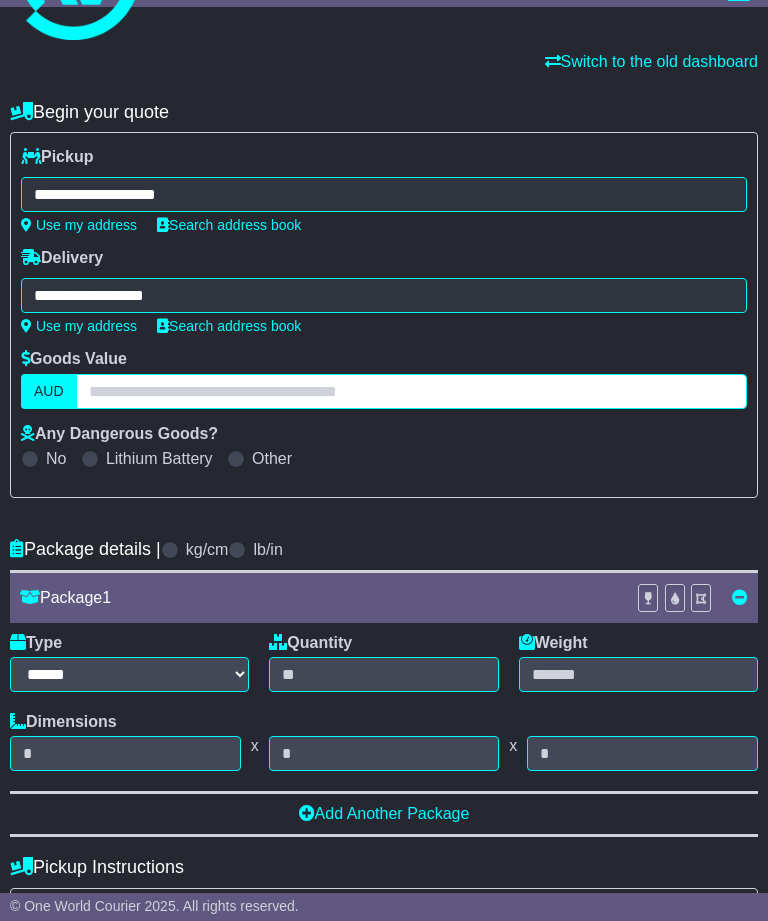 click at bounding box center [411, 391] 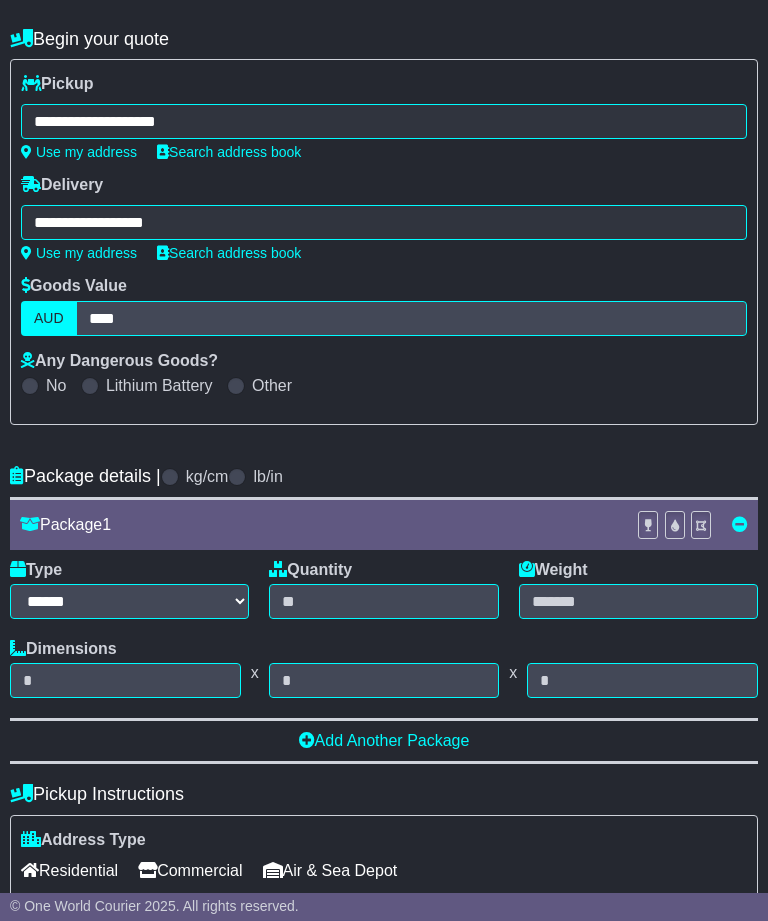 scroll, scrollTop: 151, scrollLeft: 0, axis: vertical 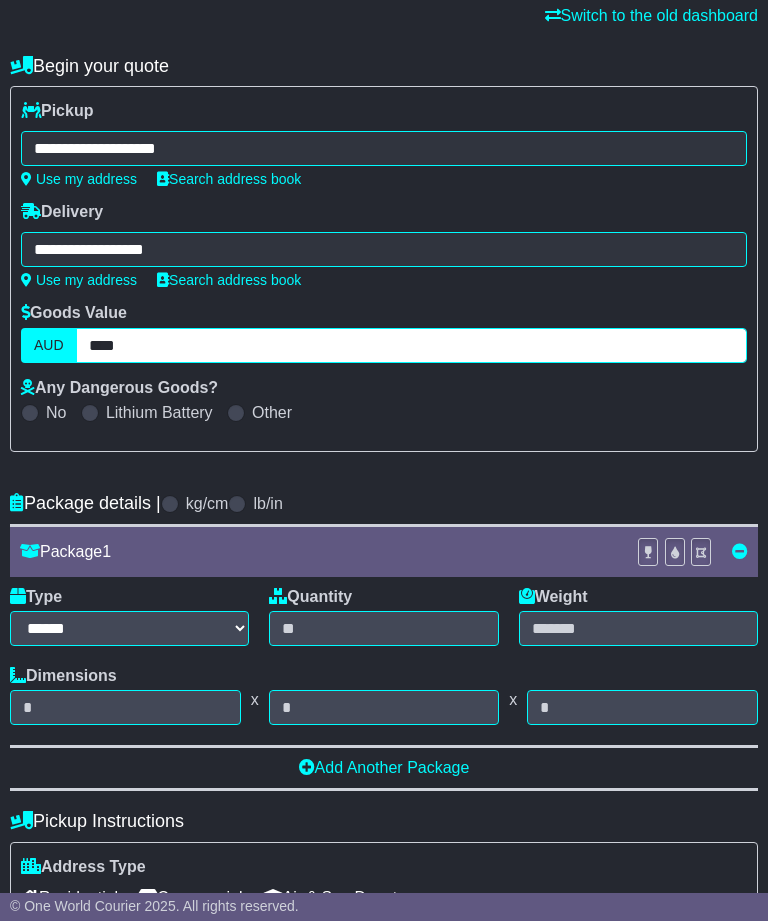 type on "****" 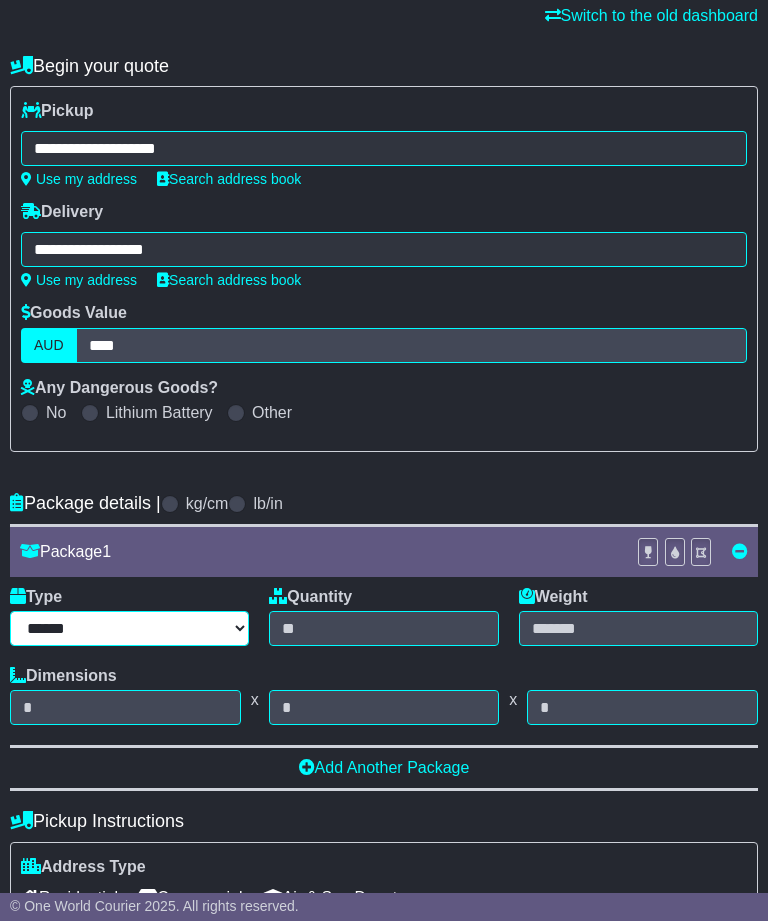 click on "****** ****** *** ******** ***** **** **** ****** *** *******" at bounding box center [129, 628] 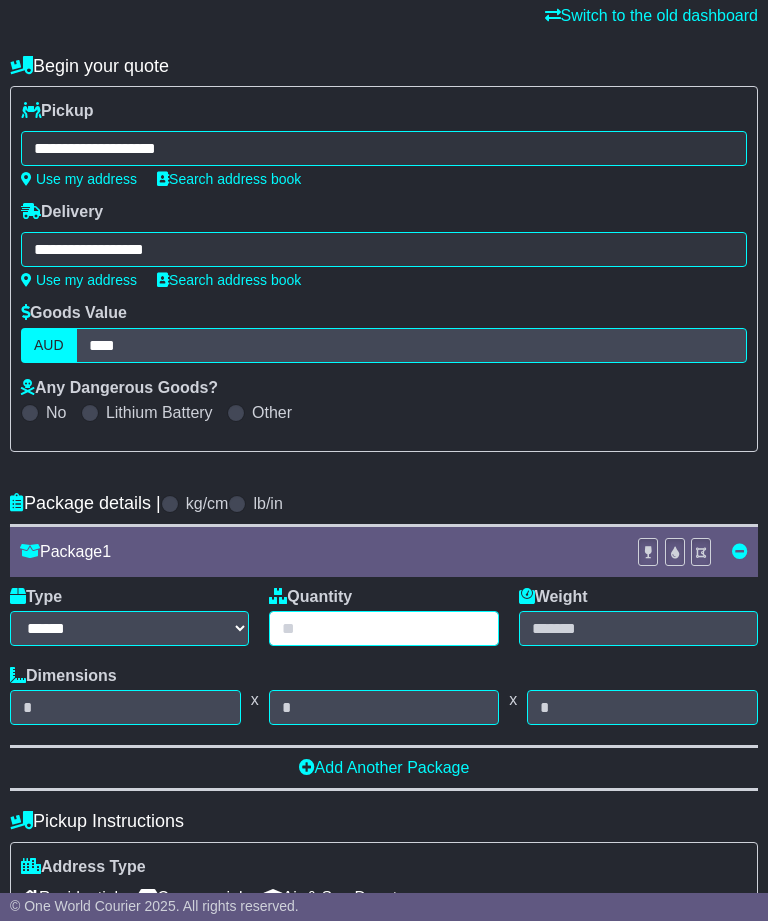 click at bounding box center (383, 628) 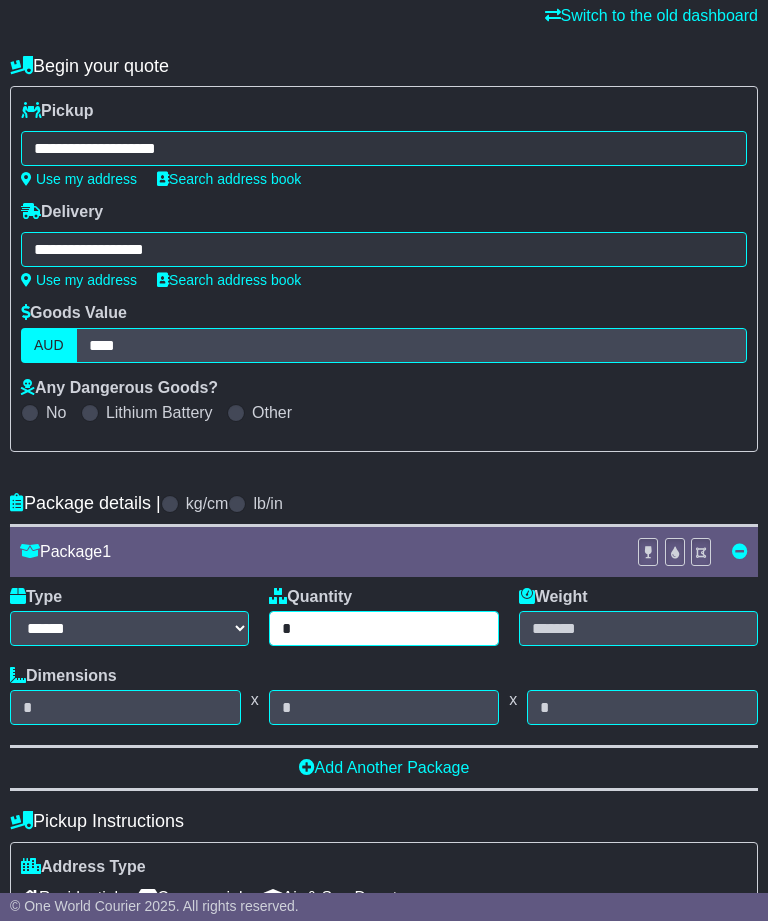 type on "*" 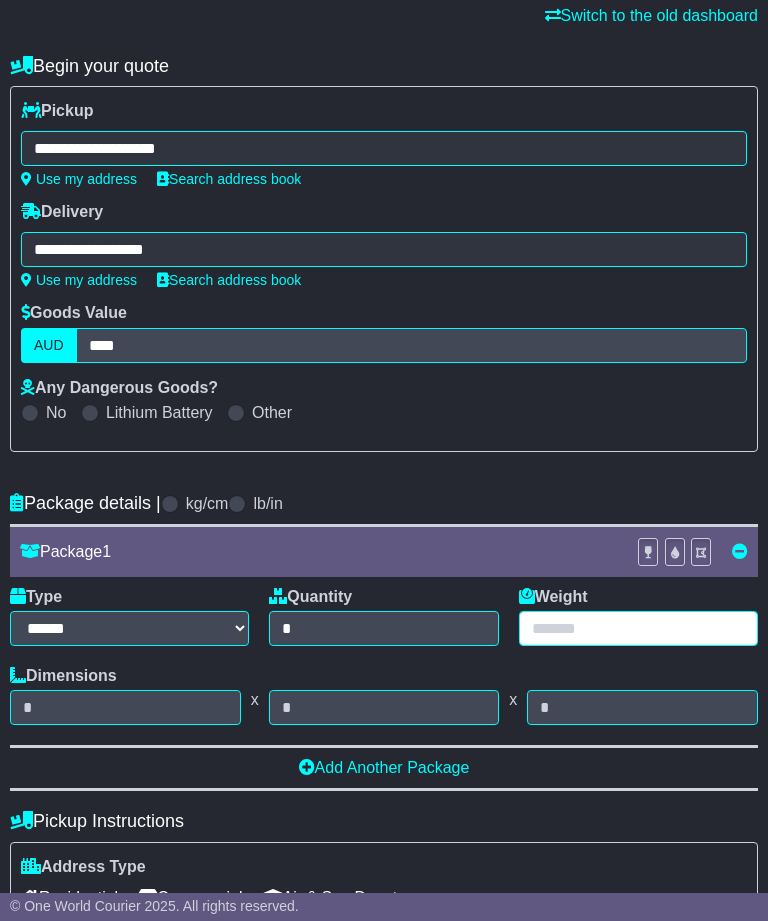 click at bounding box center (638, 628) 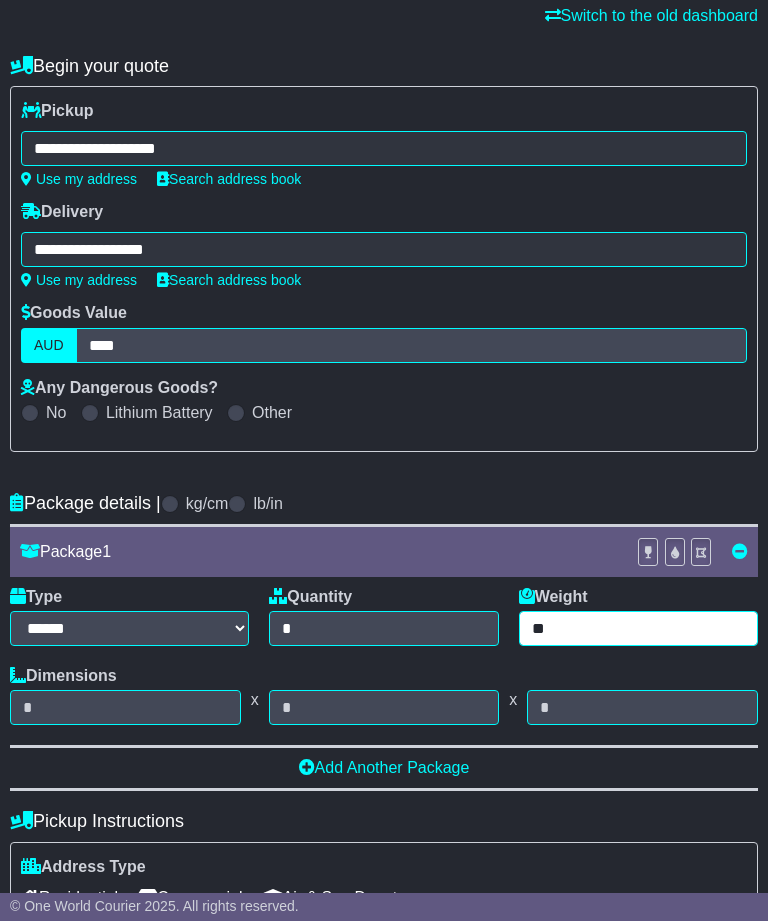 type on "**" 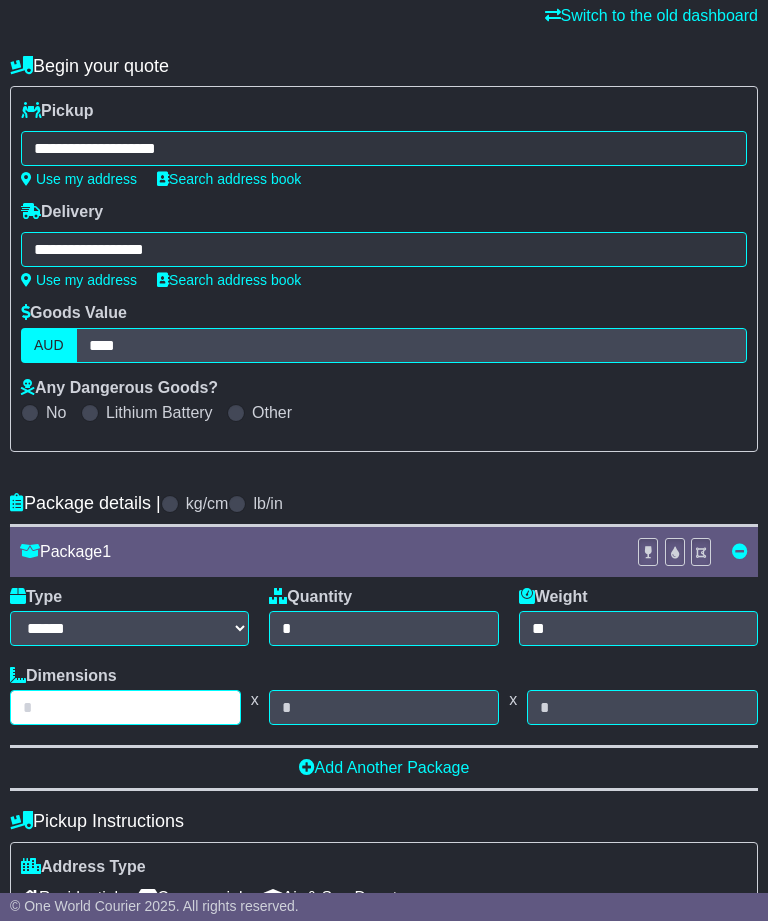 click at bounding box center [125, 707] 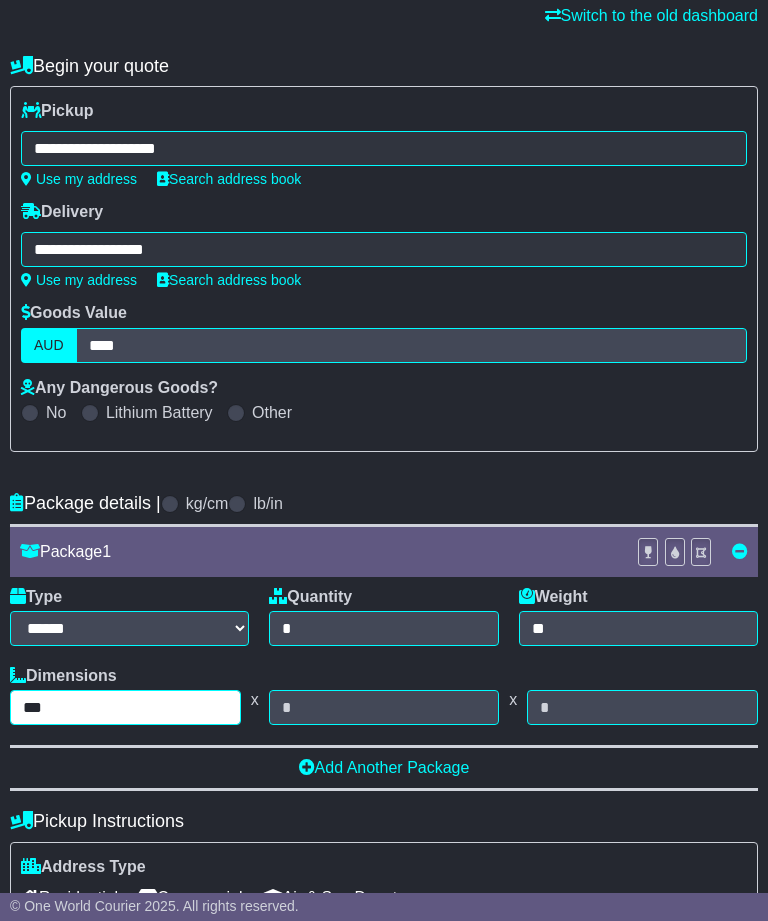 type on "***" 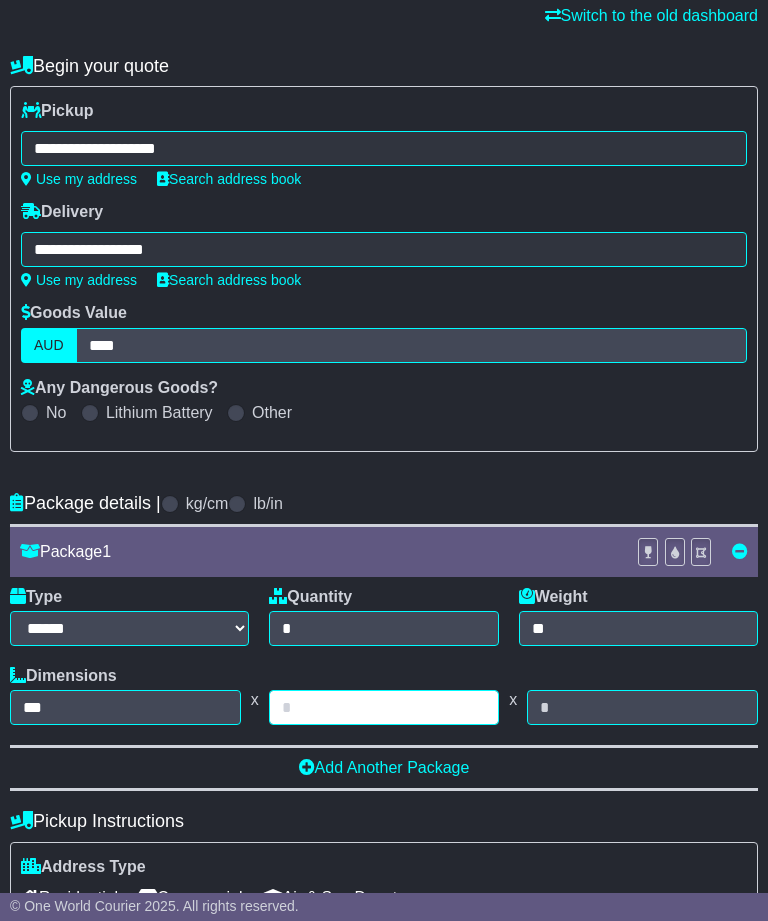 click at bounding box center (384, 707) 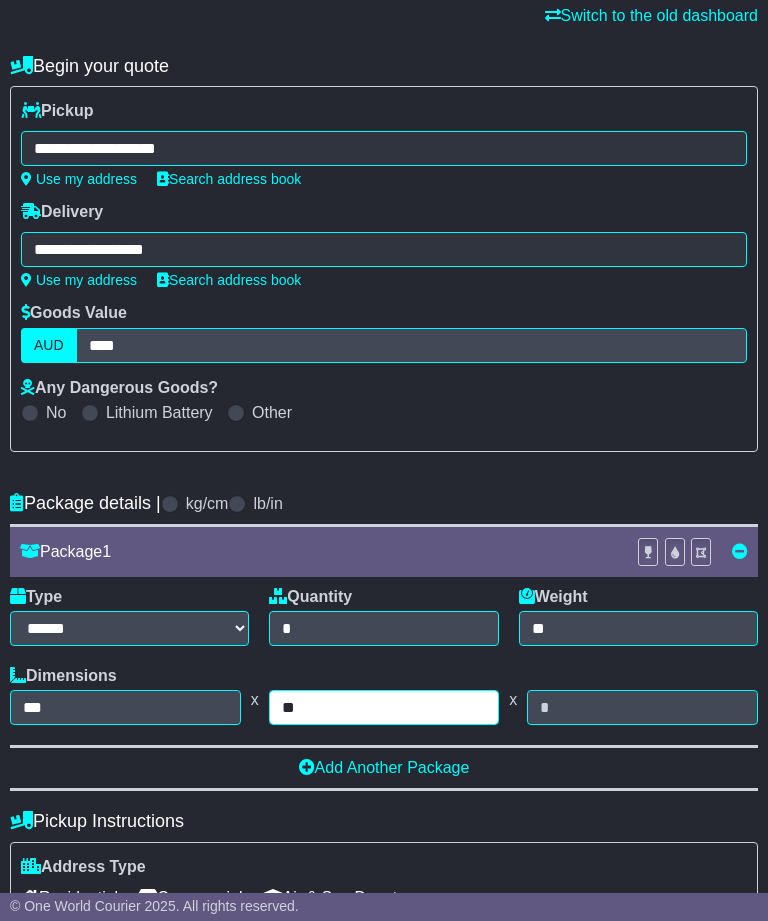 type on "**" 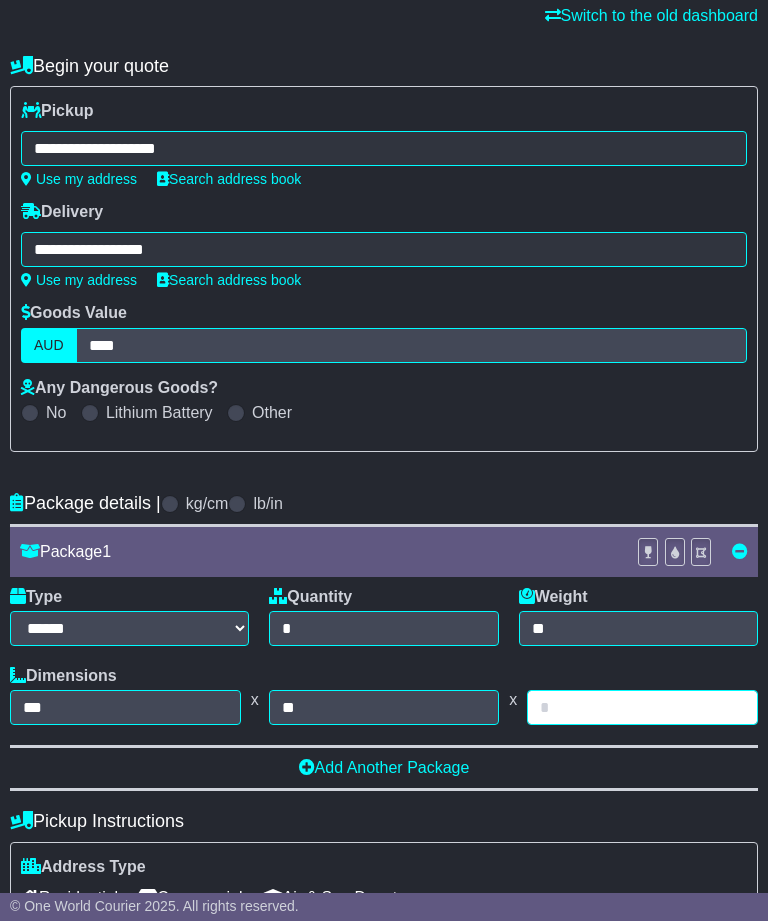 click at bounding box center [642, 707] 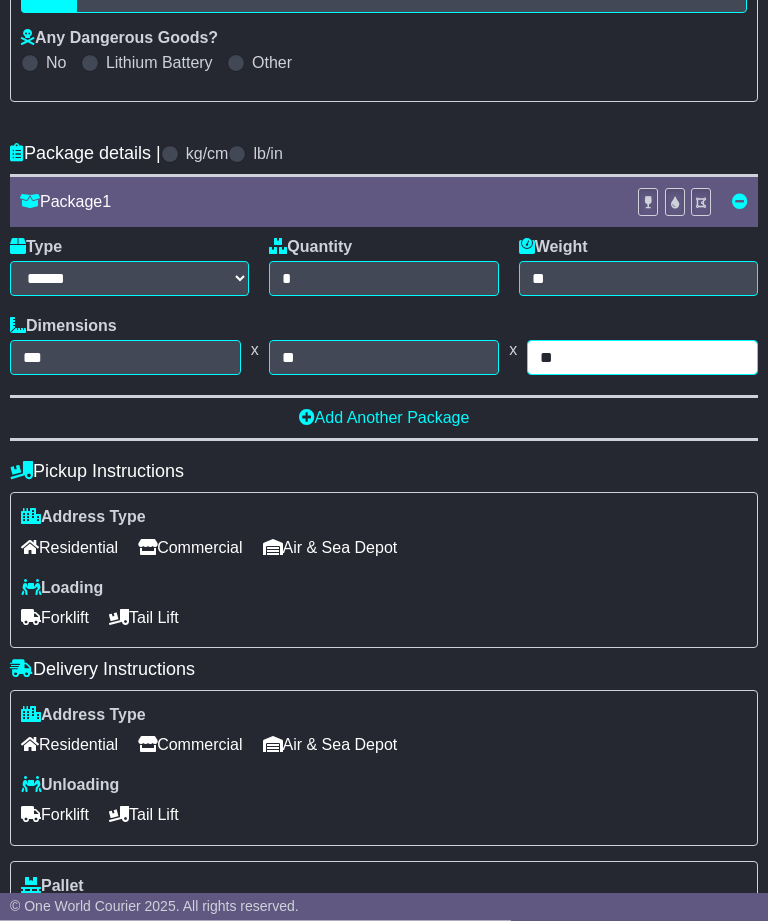 type on "**" 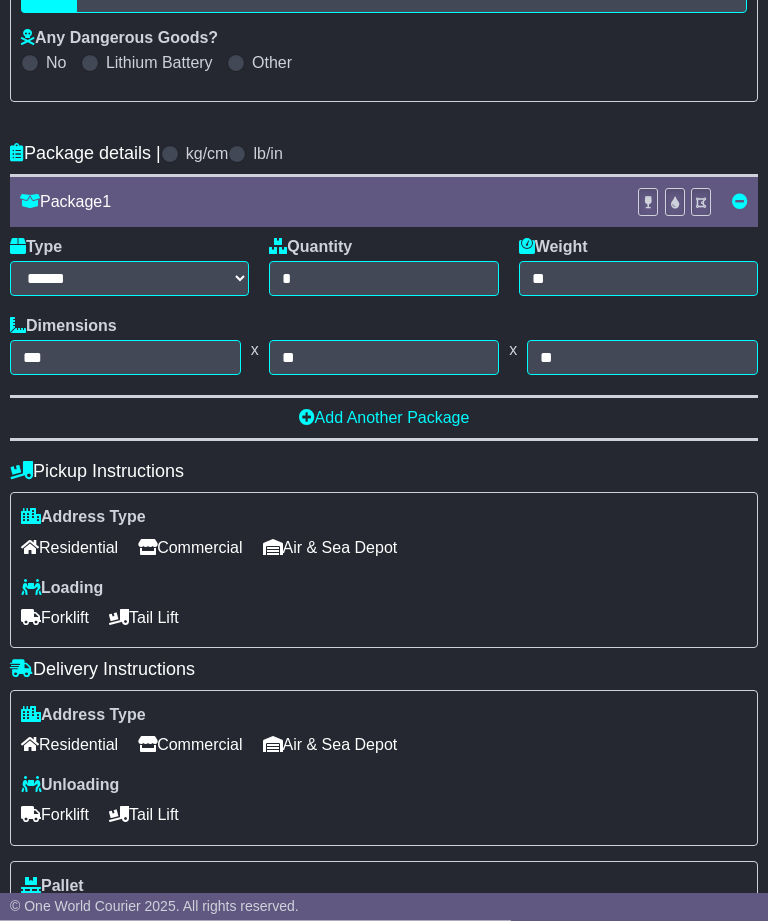 click on "Commercial" at bounding box center (190, 548) 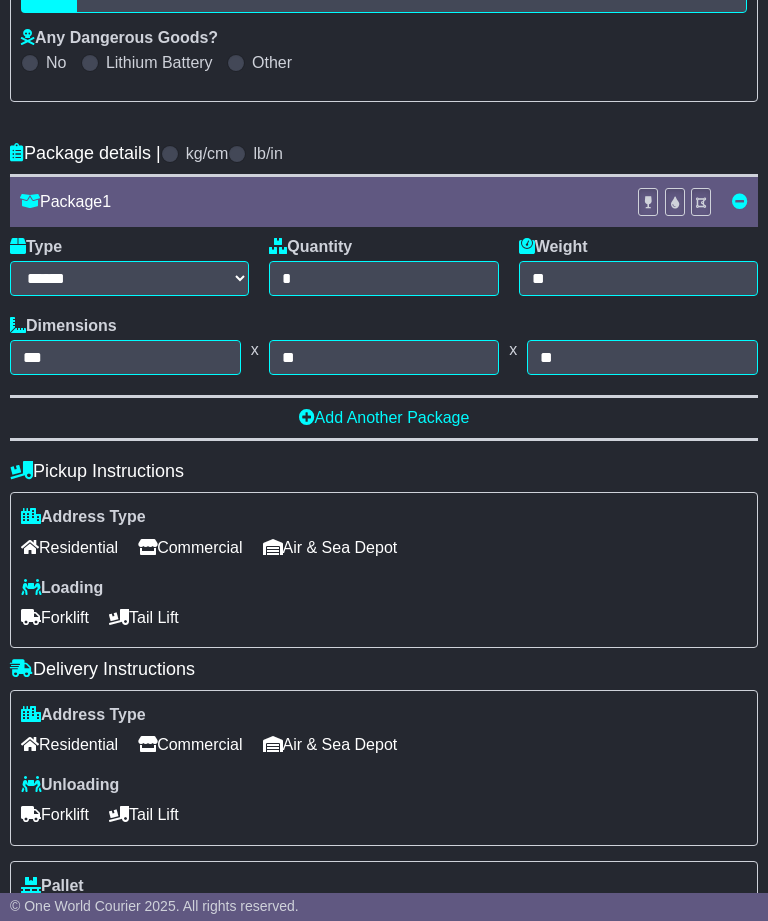 click on "Forklift" at bounding box center (55, 617) 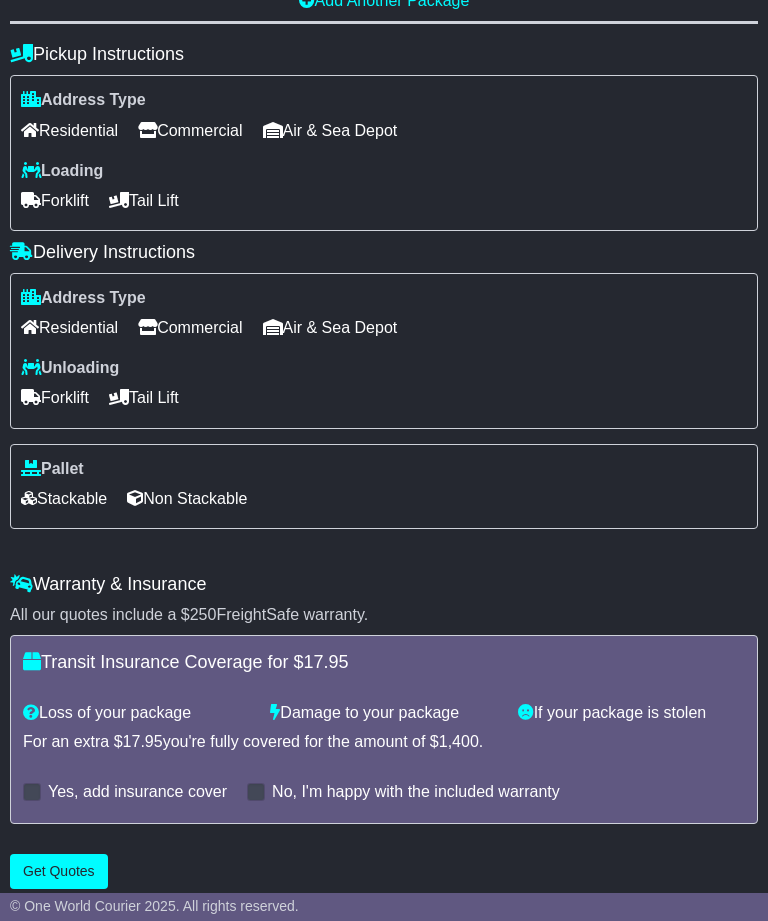 scroll, scrollTop: 960, scrollLeft: 0, axis: vertical 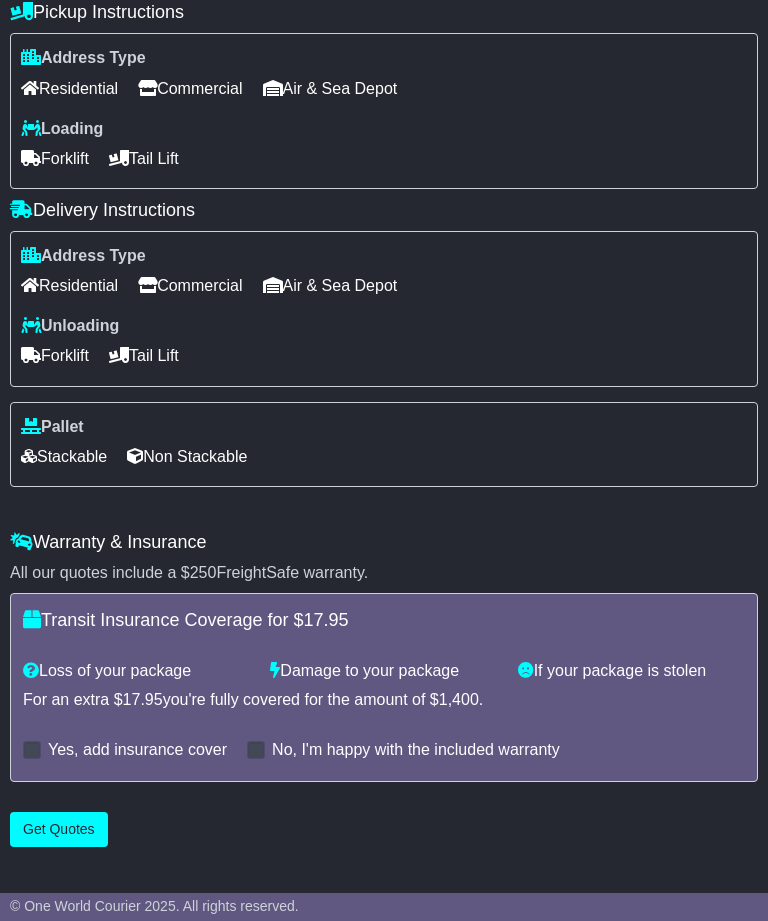click on "Get Quotes" at bounding box center (59, 829) 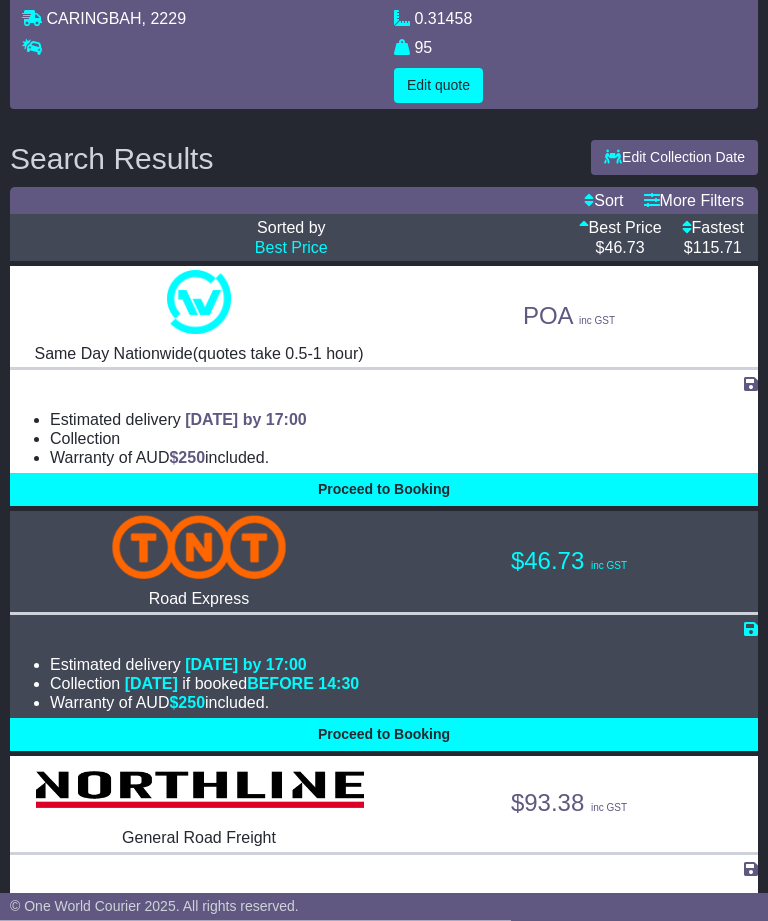 scroll, scrollTop: 176, scrollLeft: 0, axis: vertical 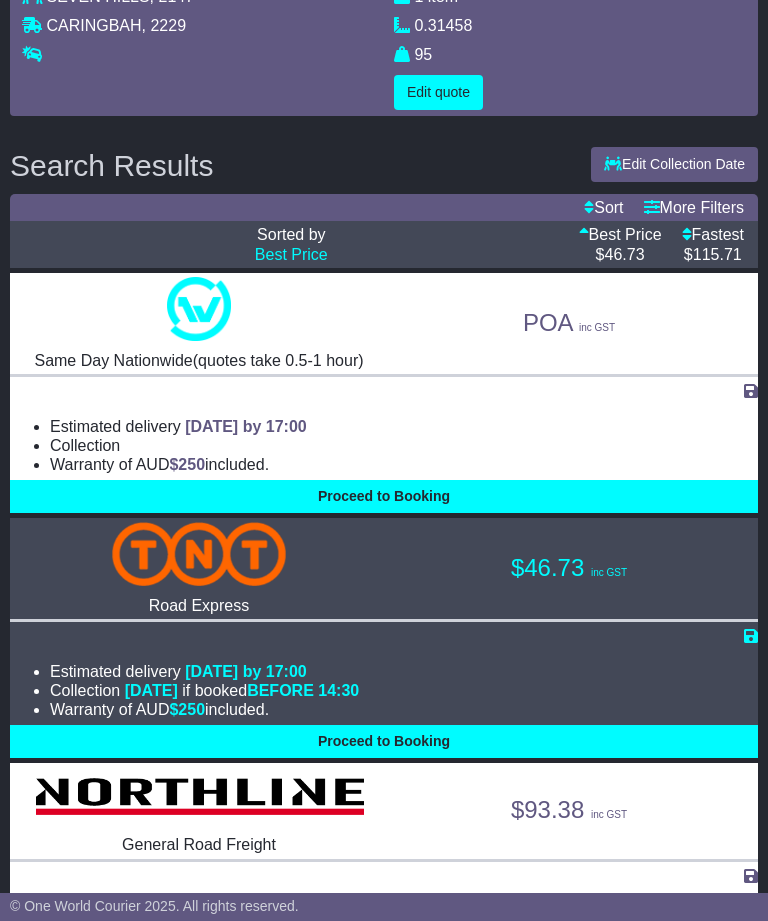 click on "Proceed to Booking" at bounding box center (384, 741) 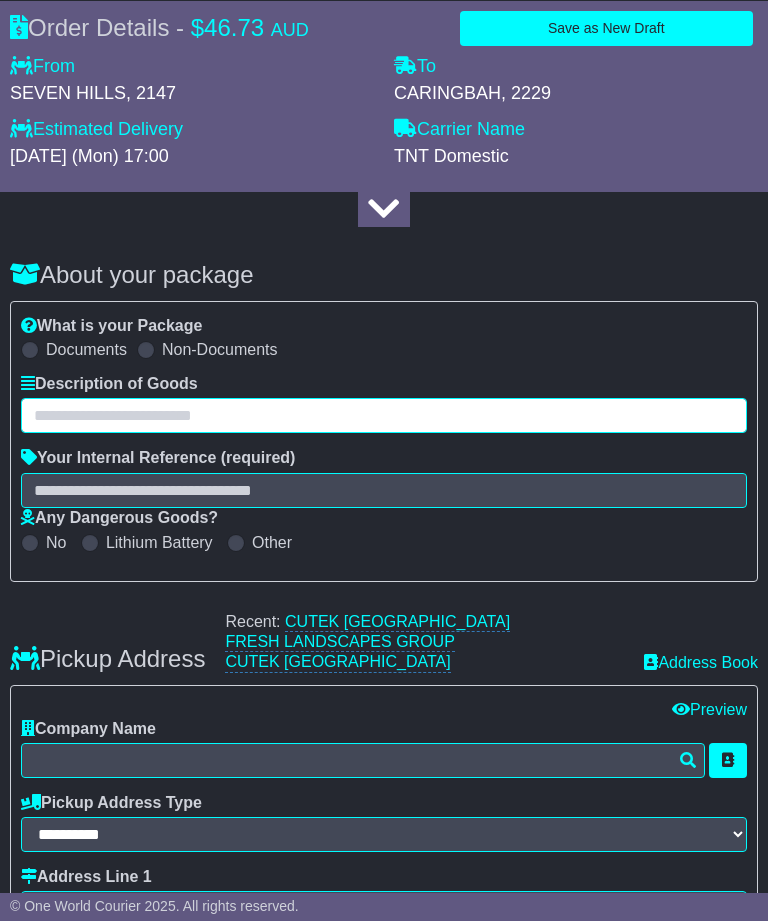 click at bounding box center (384, 415) 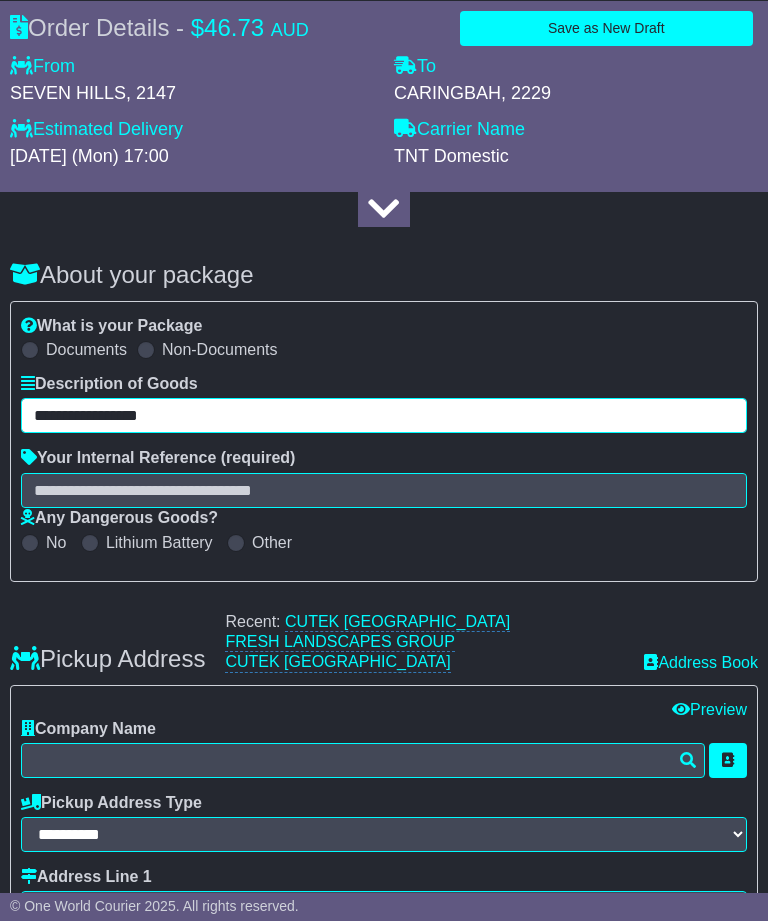 type on "**********" 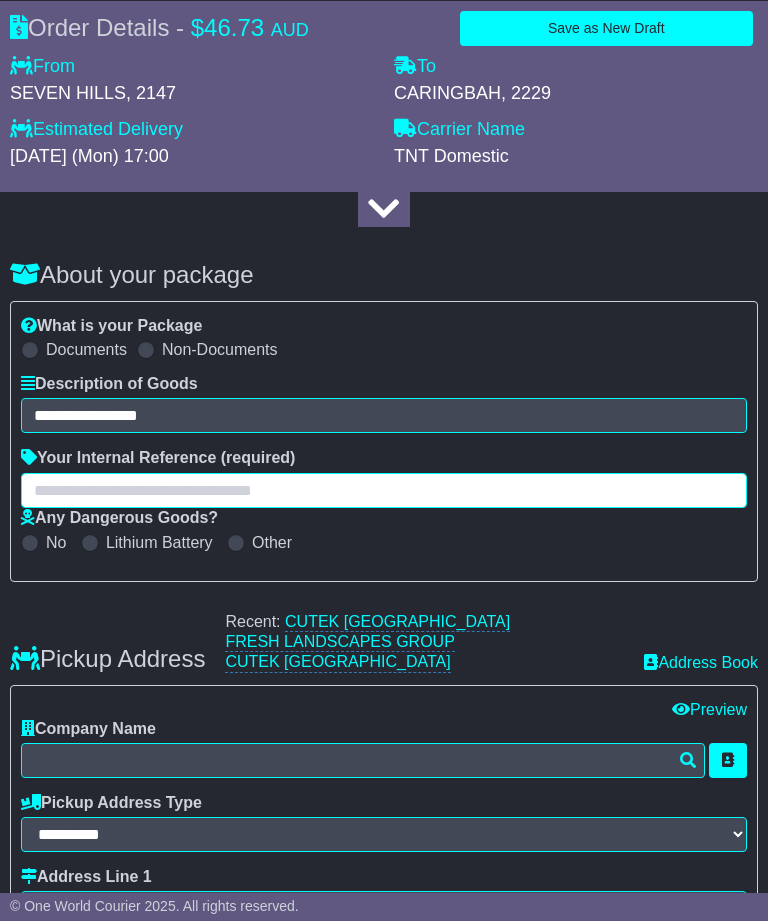 click at bounding box center [384, 490] 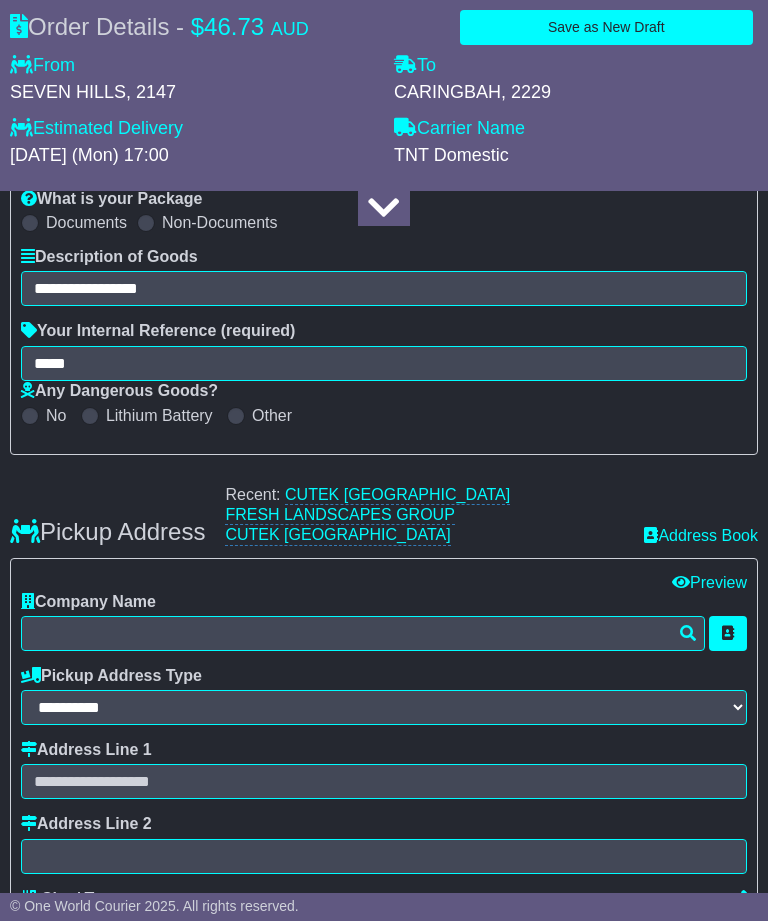 scroll, scrollTop: 307, scrollLeft: 0, axis: vertical 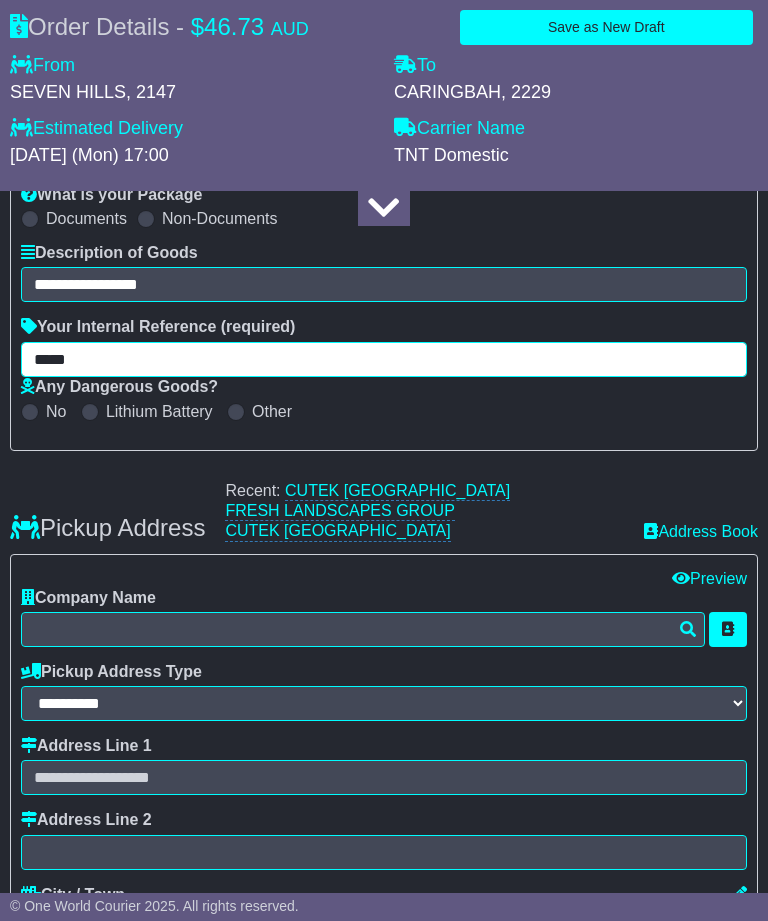 type on "*****" 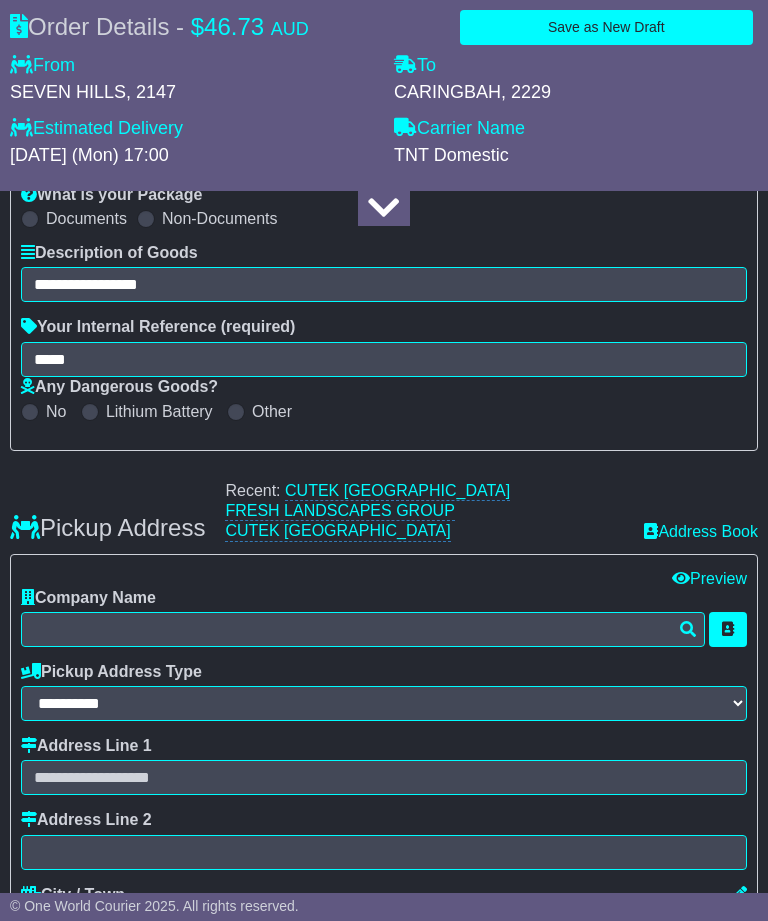 click on "CUTEK [GEOGRAPHIC_DATA]" at bounding box center [397, 491] 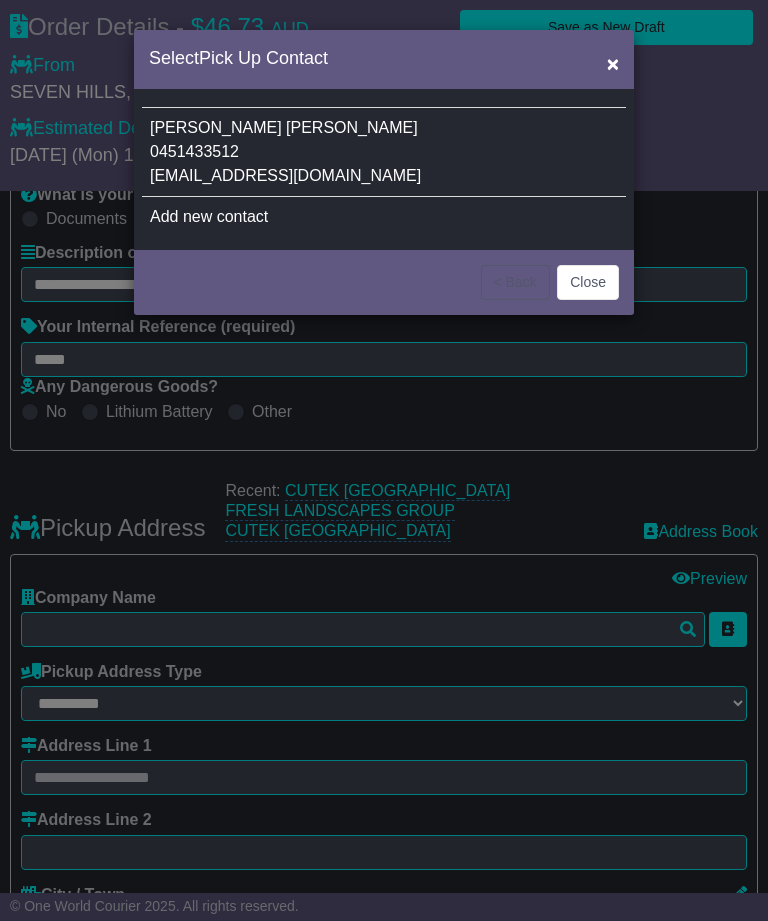 click on "[PERSON_NAME]
0451433512
[EMAIL_ADDRESS][DOMAIN_NAME]" at bounding box center [384, 152] 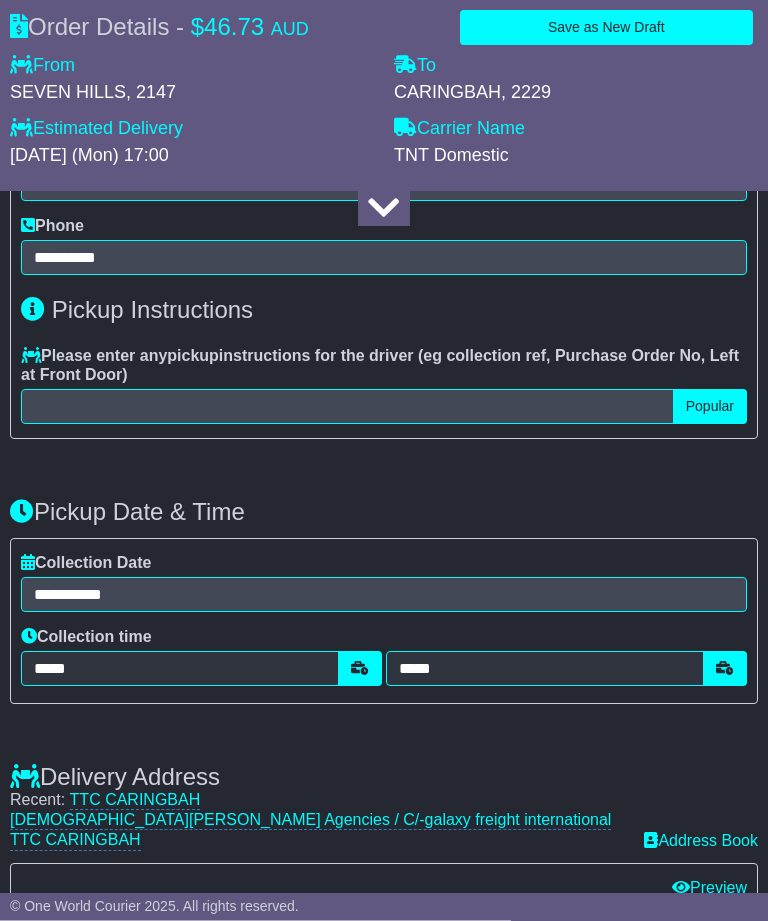 scroll, scrollTop: 1318, scrollLeft: 0, axis: vertical 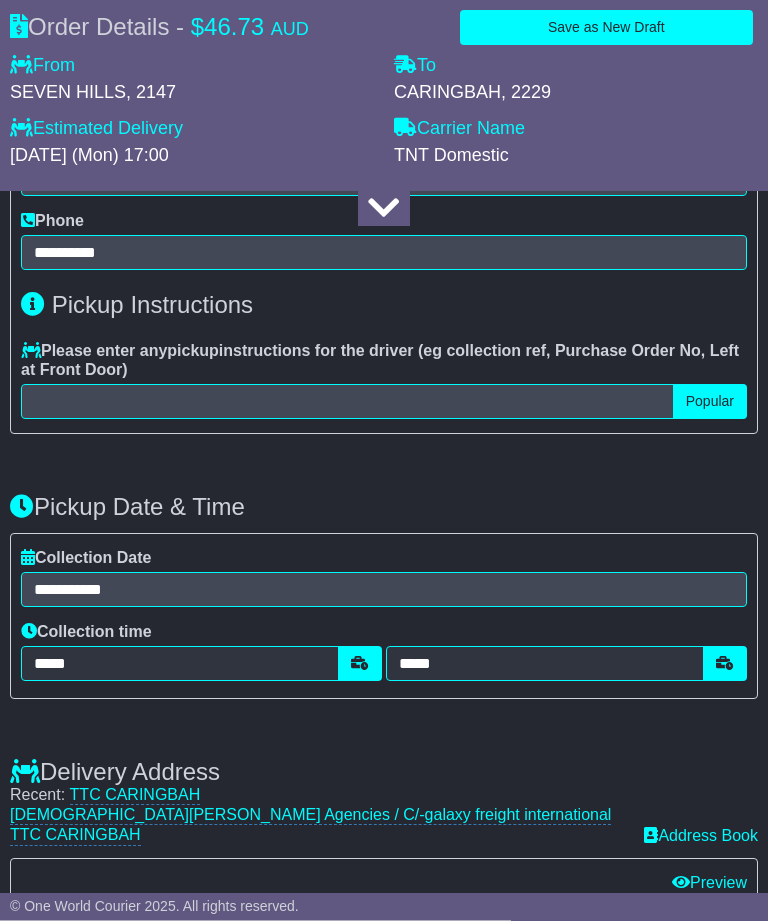click on "Delivery Address
Recent:
TTC CARINGBAH
[DEMOGRAPHIC_DATA][PERSON_NAME] Agencies / C/-galaxy freight international
TTC CARINGBAH
Address Book" at bounding box center [384, 788] 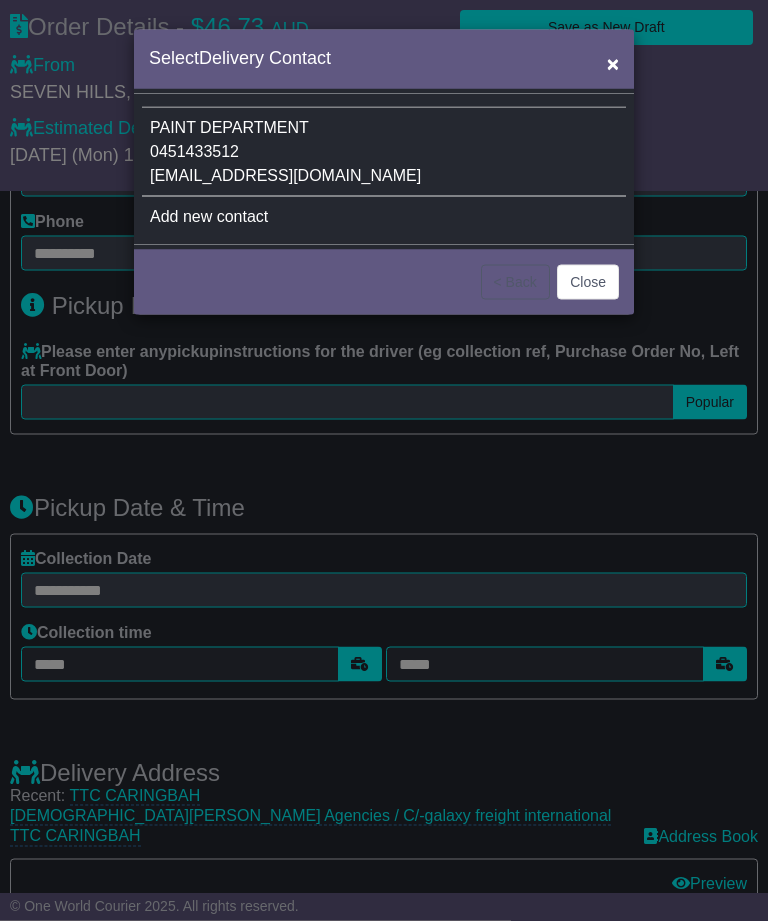 scroll, scrollTop: 1319, scrollLeft: 0, axis: vertical 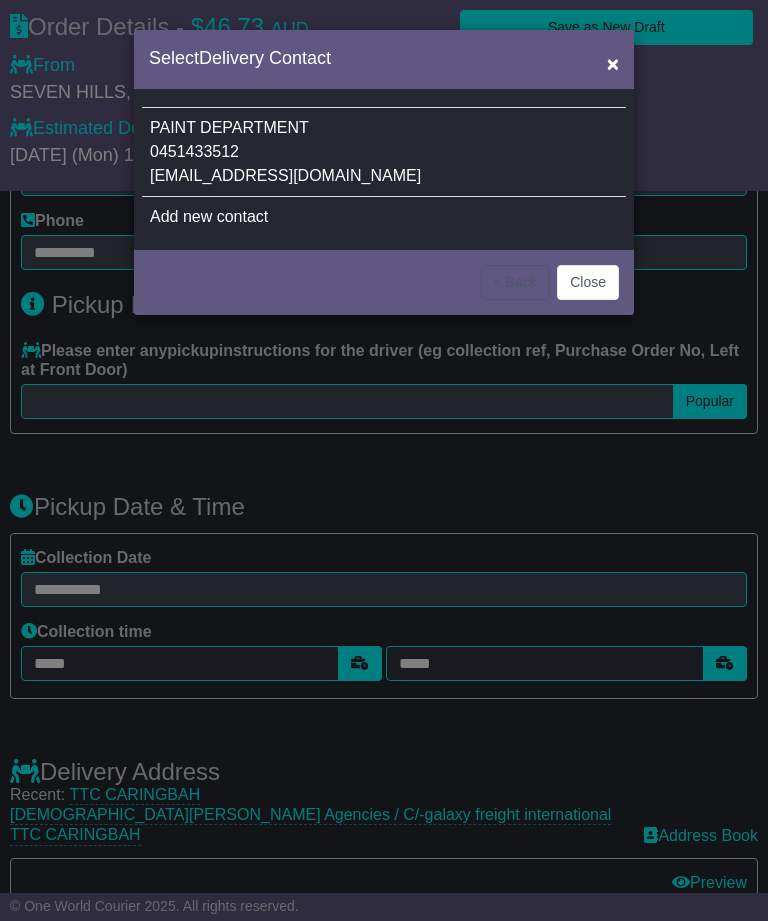 click on "PAINT   DEPARTMENT
0451433512
[EMAIL_ADDRESS][DOMAIN_NAME]" at bounding box center [384, 152] 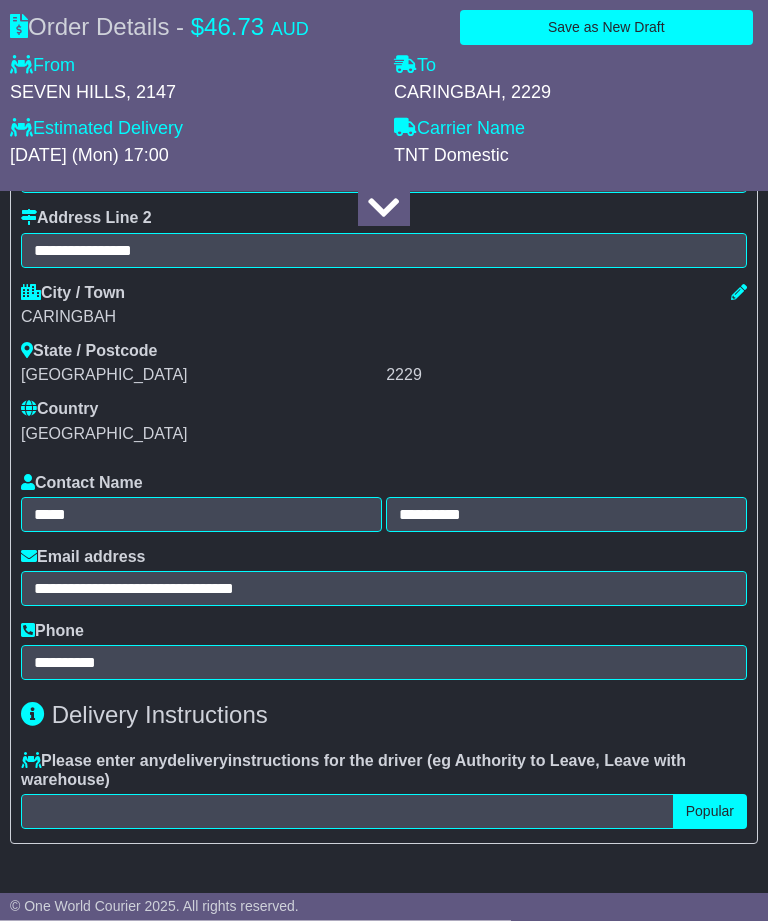 scroll, scrollTop: 2222, scrollLeft: 0, axis: vertical 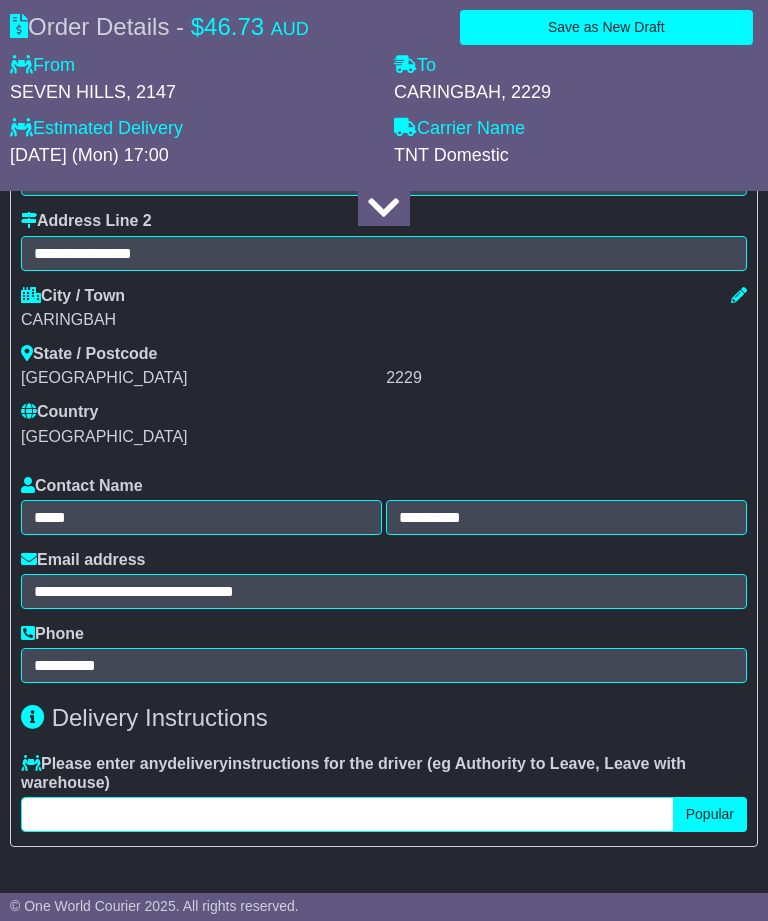 click at bounding box center (347, 814) 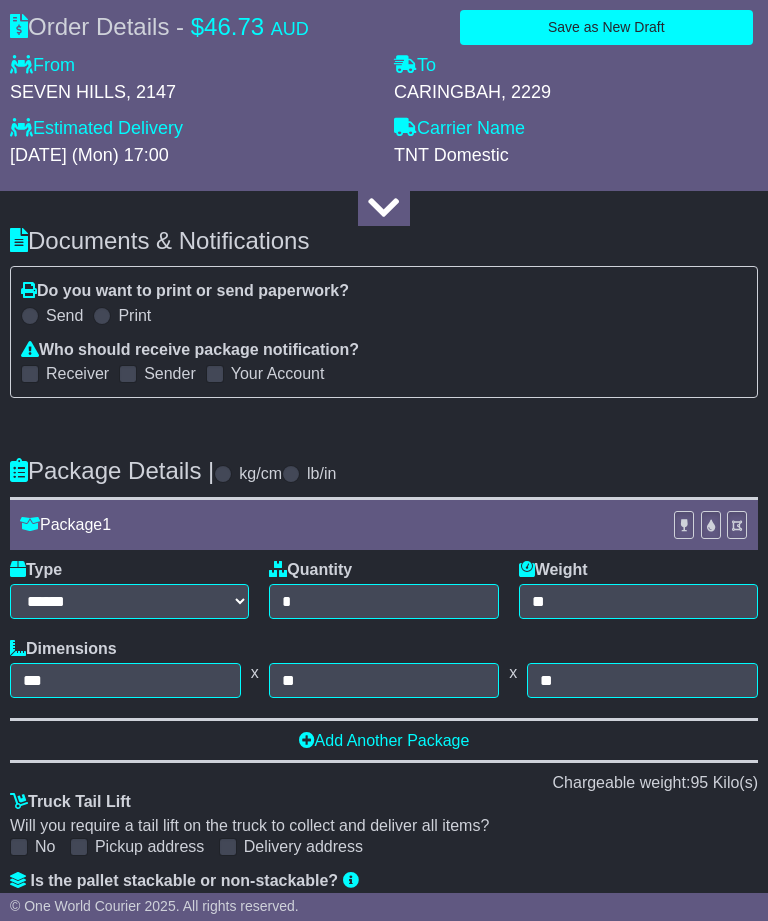 scroll, scrollTop: 3389, scrollLeft: 0, axis: vertical 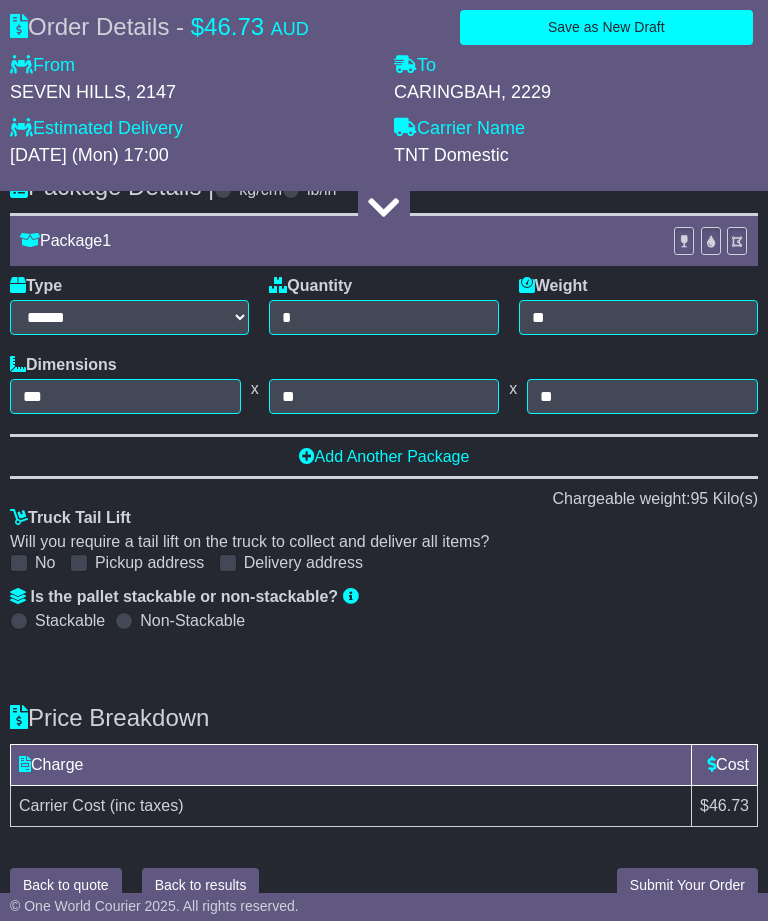 type on "**********" 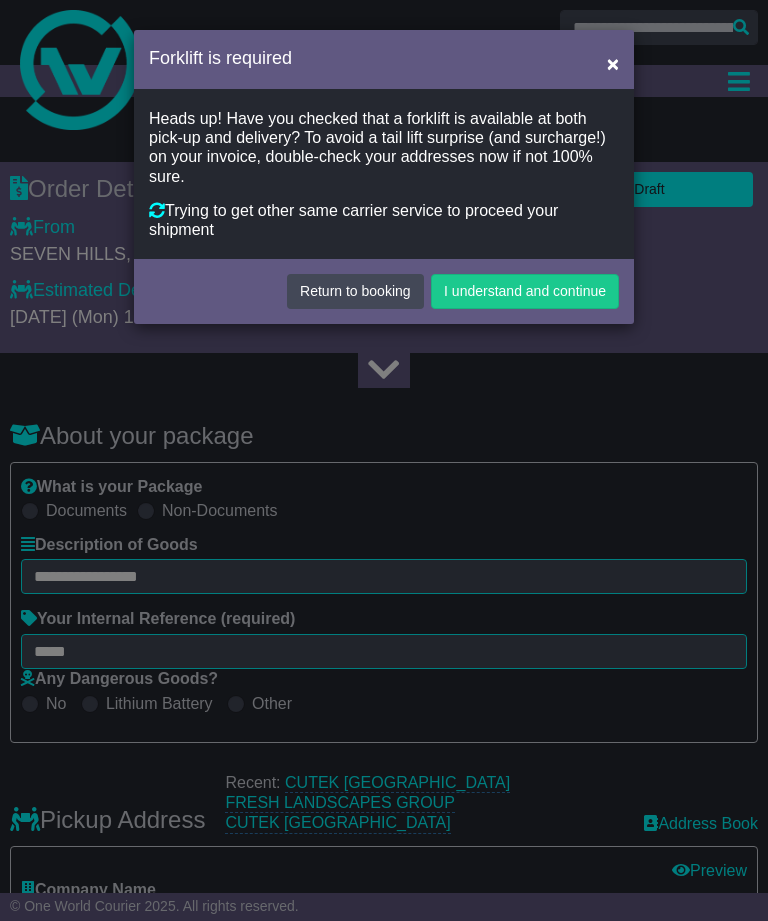 scroll, scrollTop: 0, scrollLeft: 0, axis: both 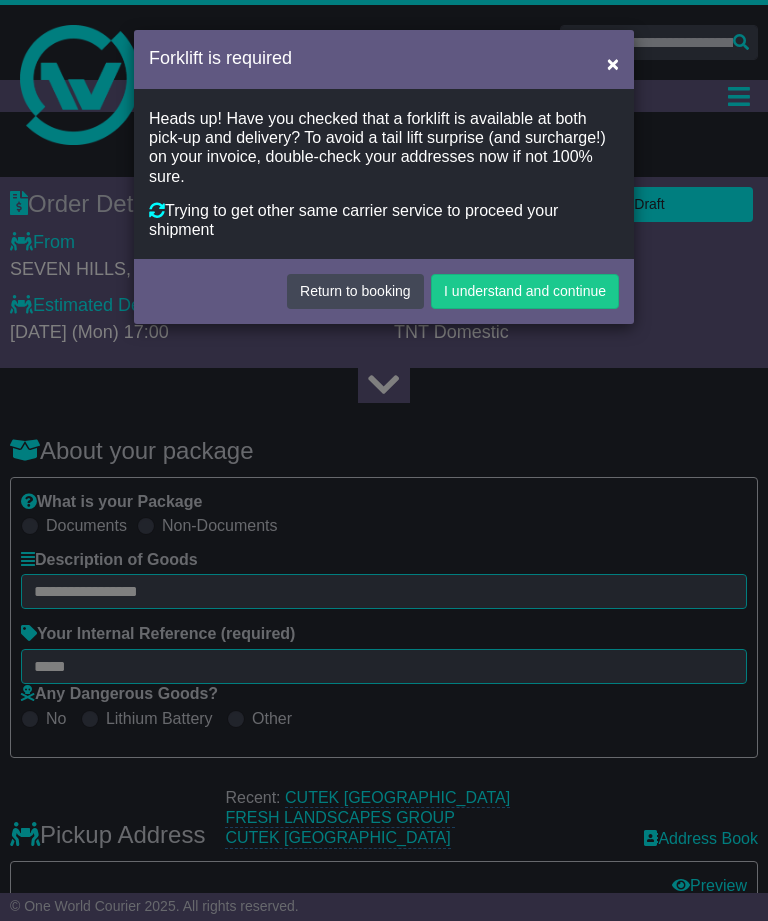 click on "I understand and continue" at bounding box center [525, 291] 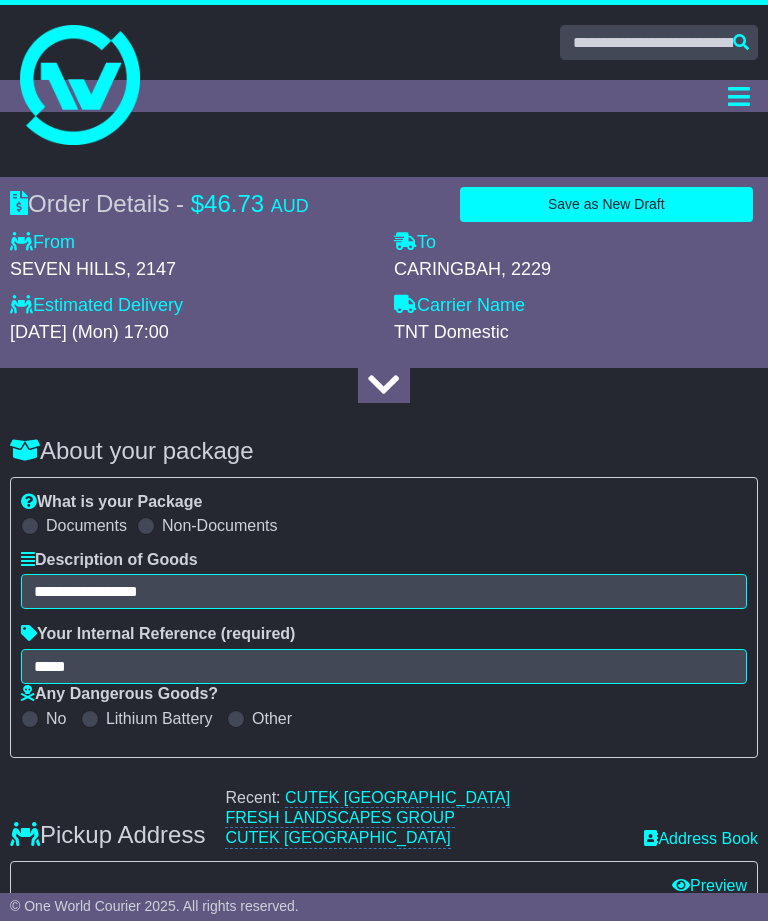 click on "CARINGBAH , 2229" at bounding box center (576, 270) 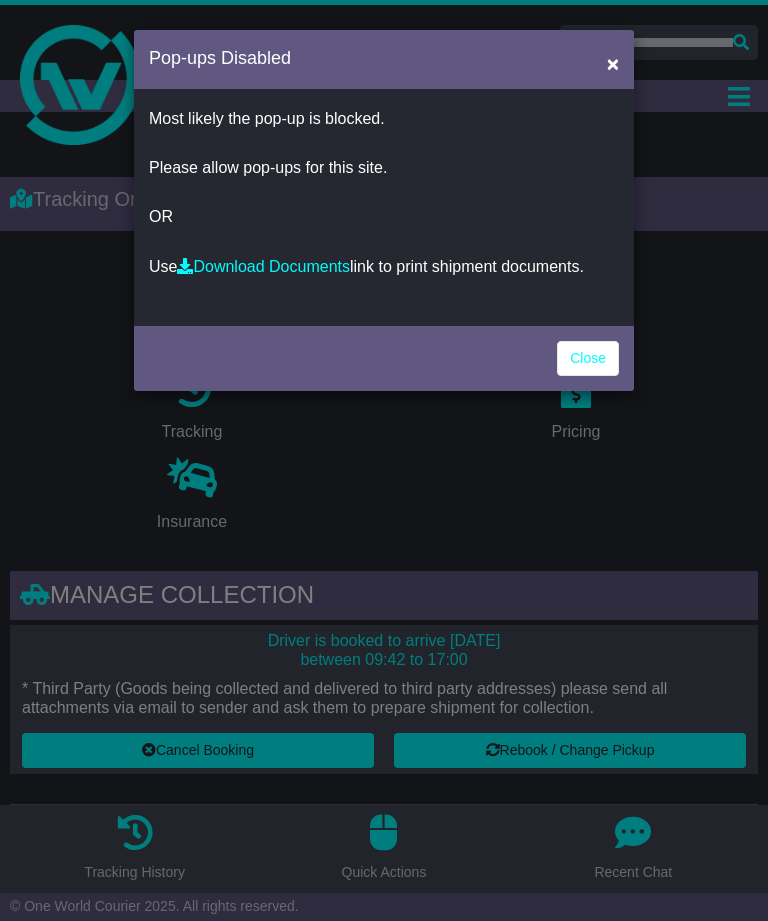 scroll, scrollTop: 0, scrollLeft: 0, axis: both 